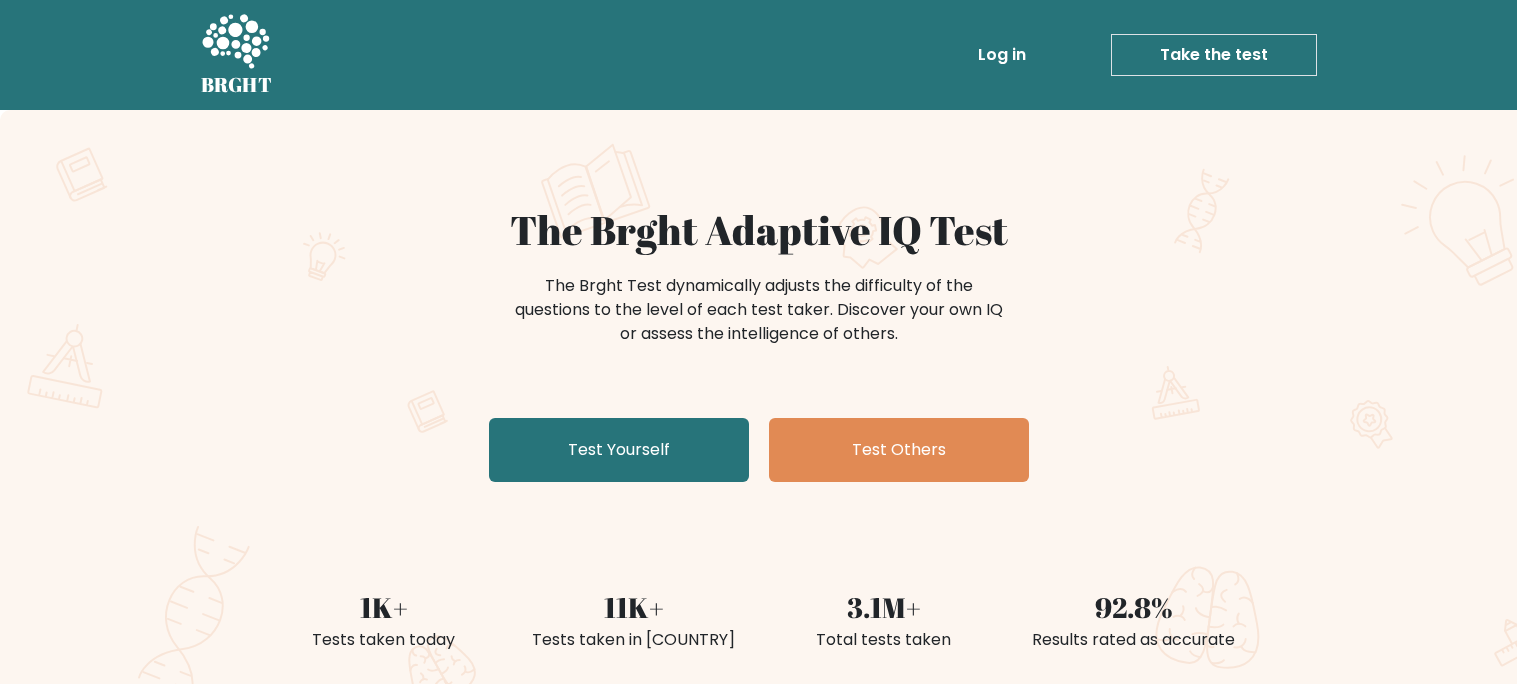 scroll, scrollTop: 0, scrollLeft: 0, axis: both 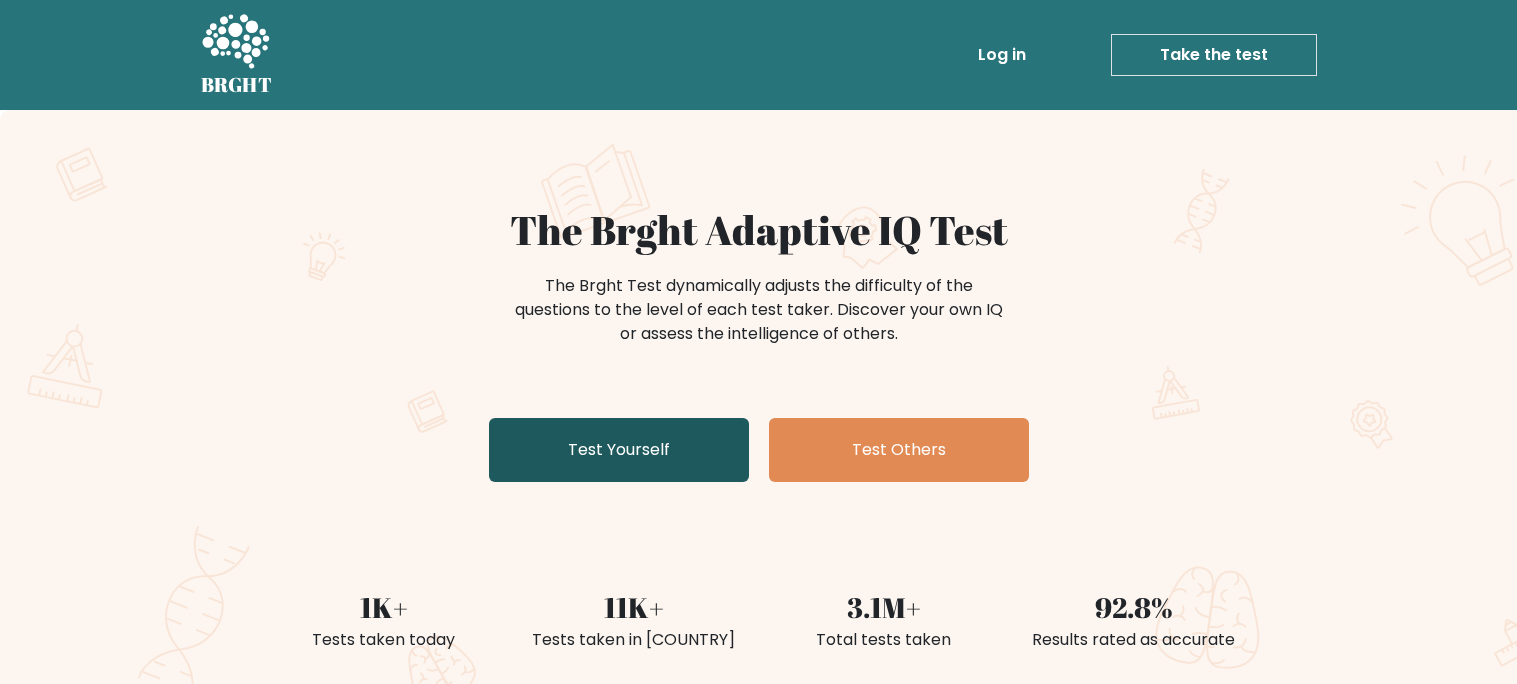 click on "Test Yourself" at bounding box center [619, 450] 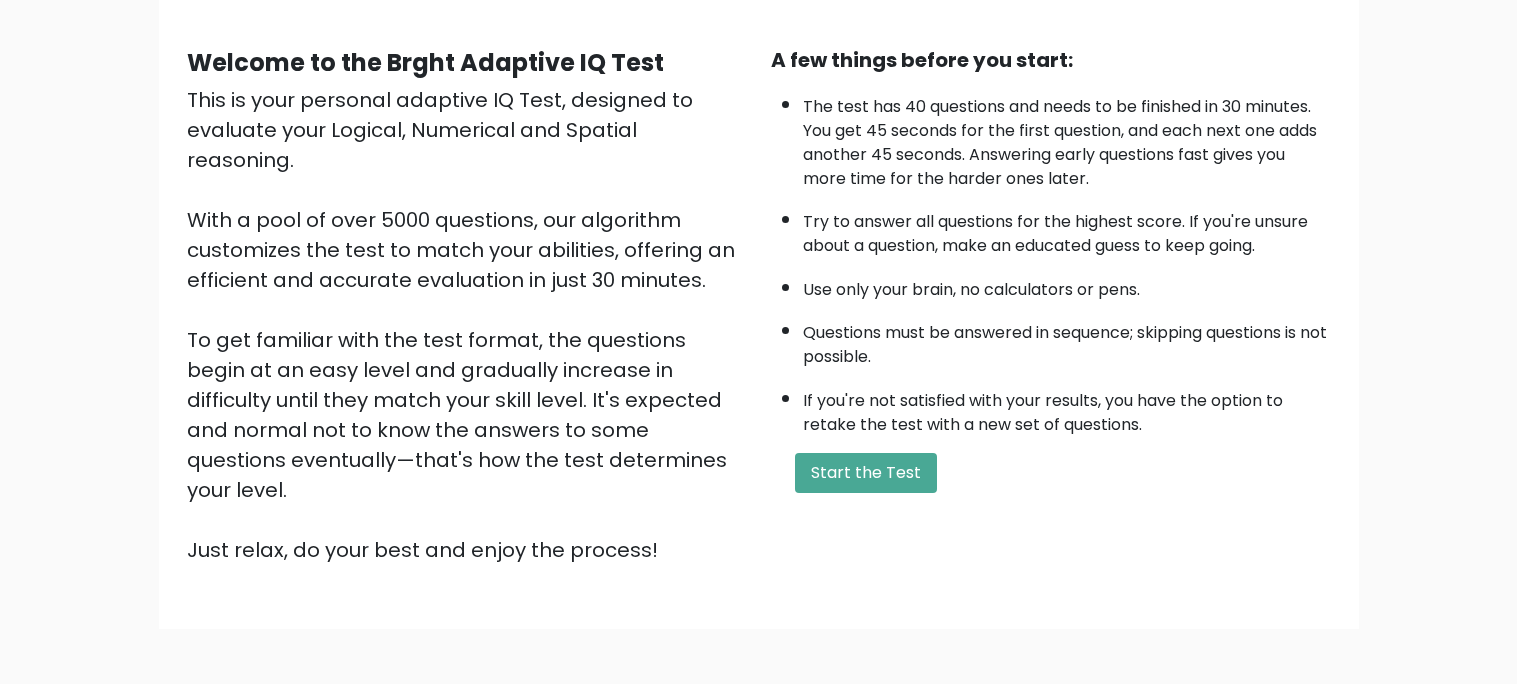 scroll, scrollTop: 171, scrollLeft: 0, axis: vertical 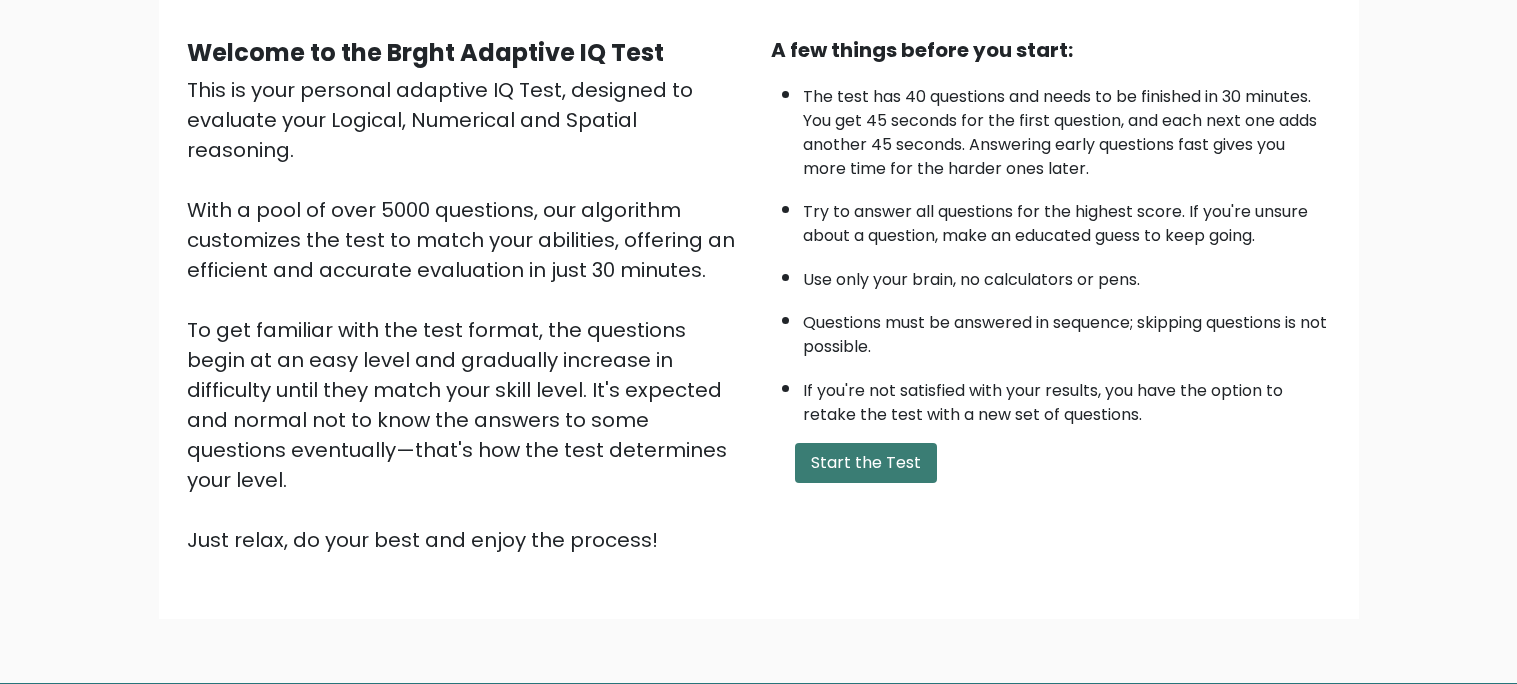 click on "Start the Test" at bounding box center [866, 463] 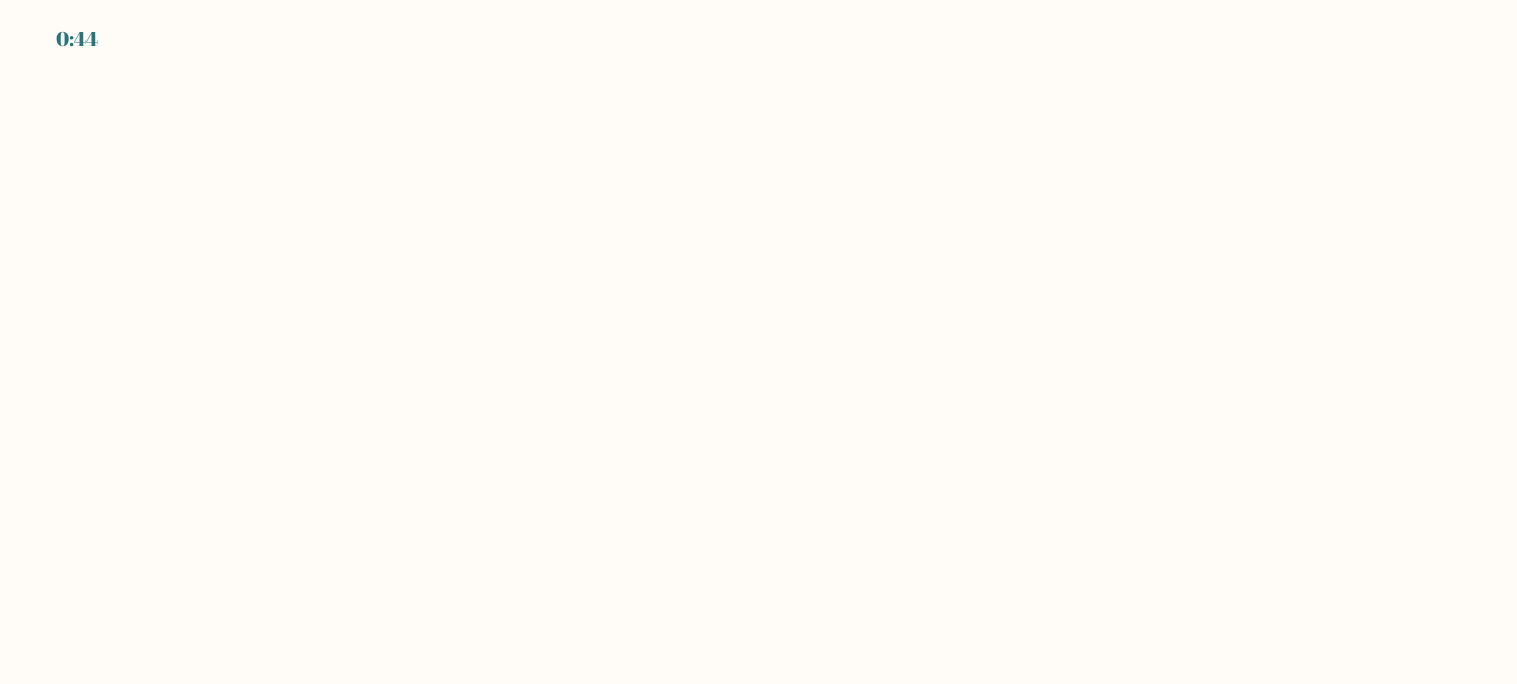 scroll, scrollTop: 0, scrollLeft: 0, axis: both 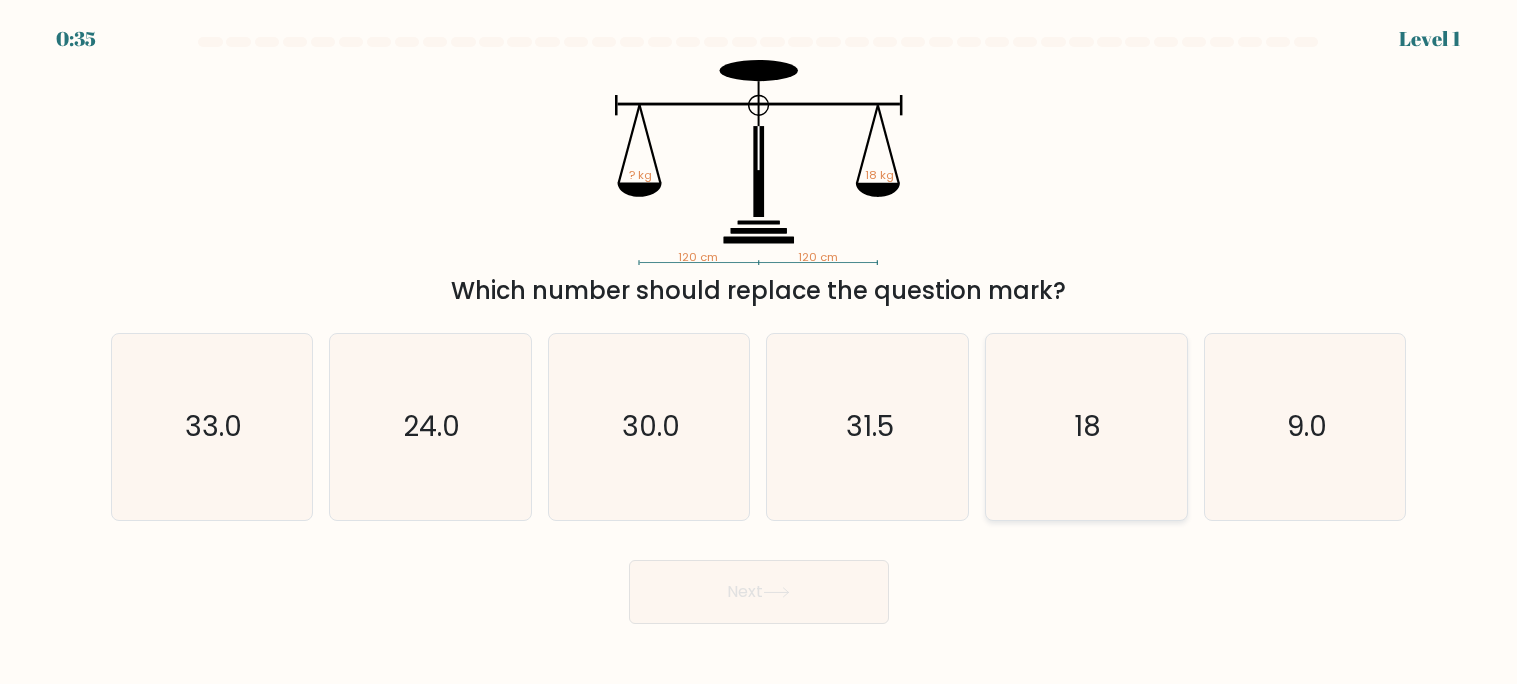 click on "18" 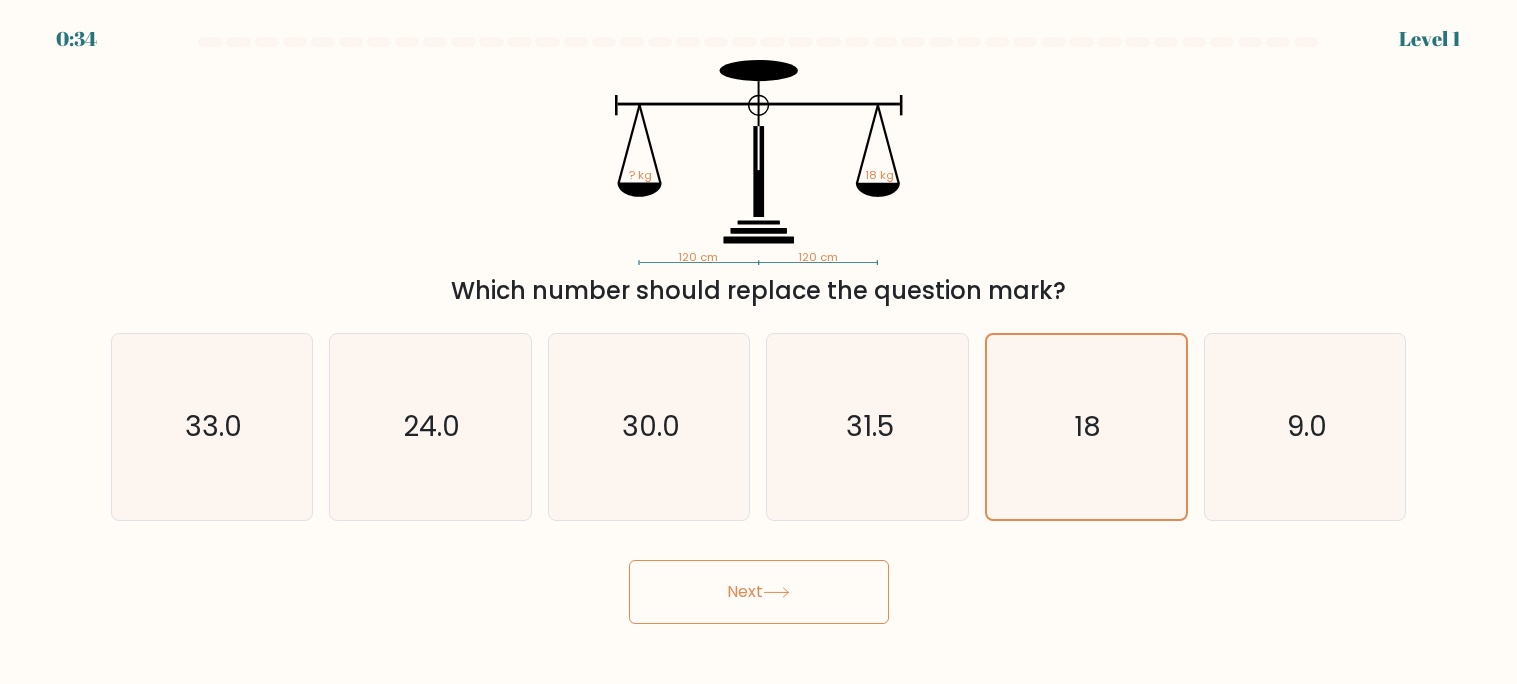 click on "Next" at bounding box center [759, 592] 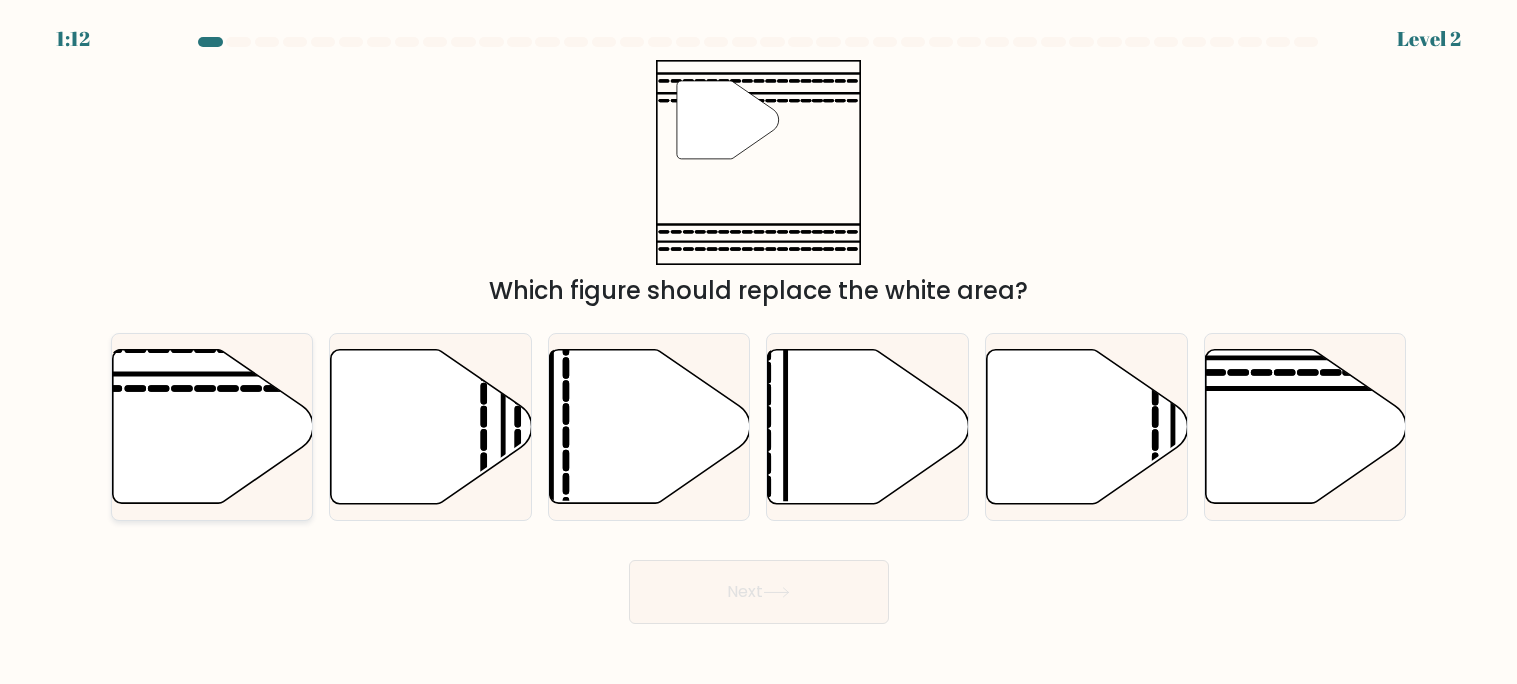 click 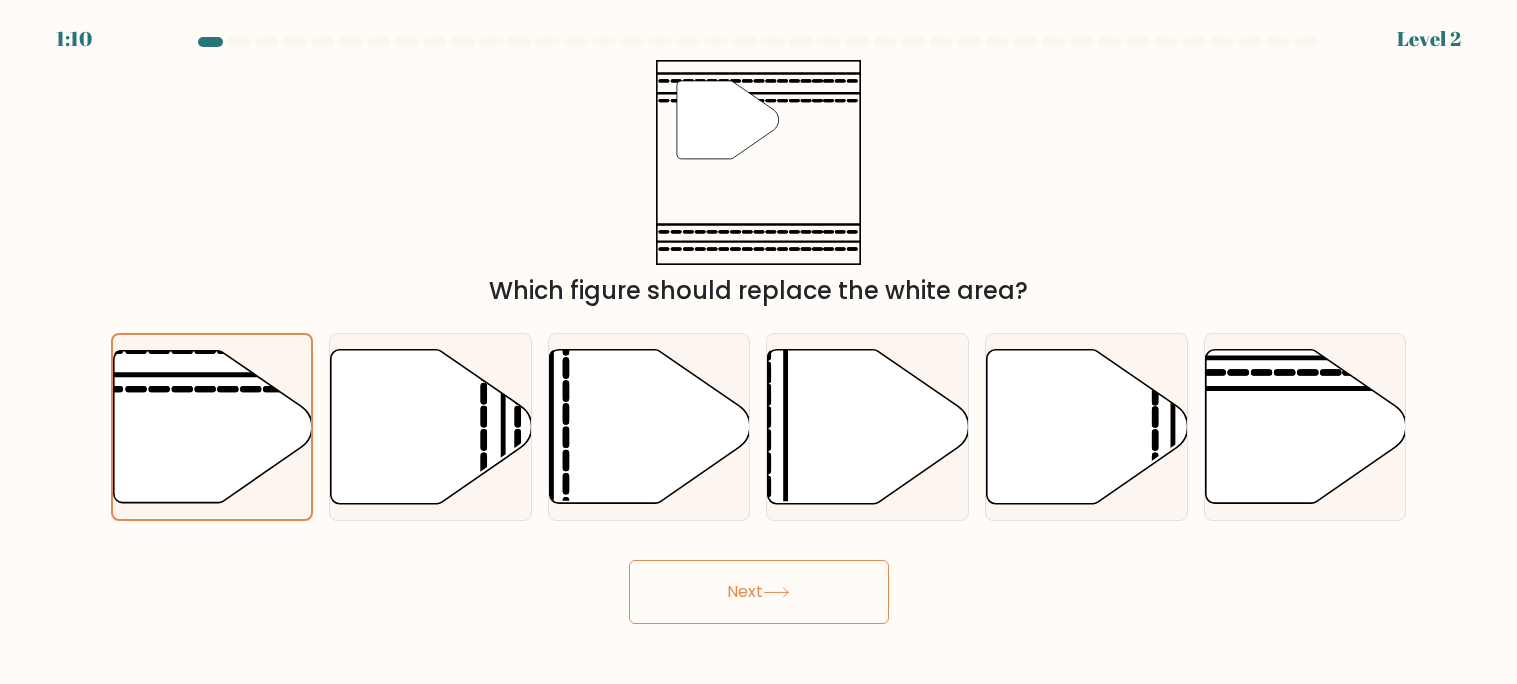 click on "Next" at bounding box center (759, 592) 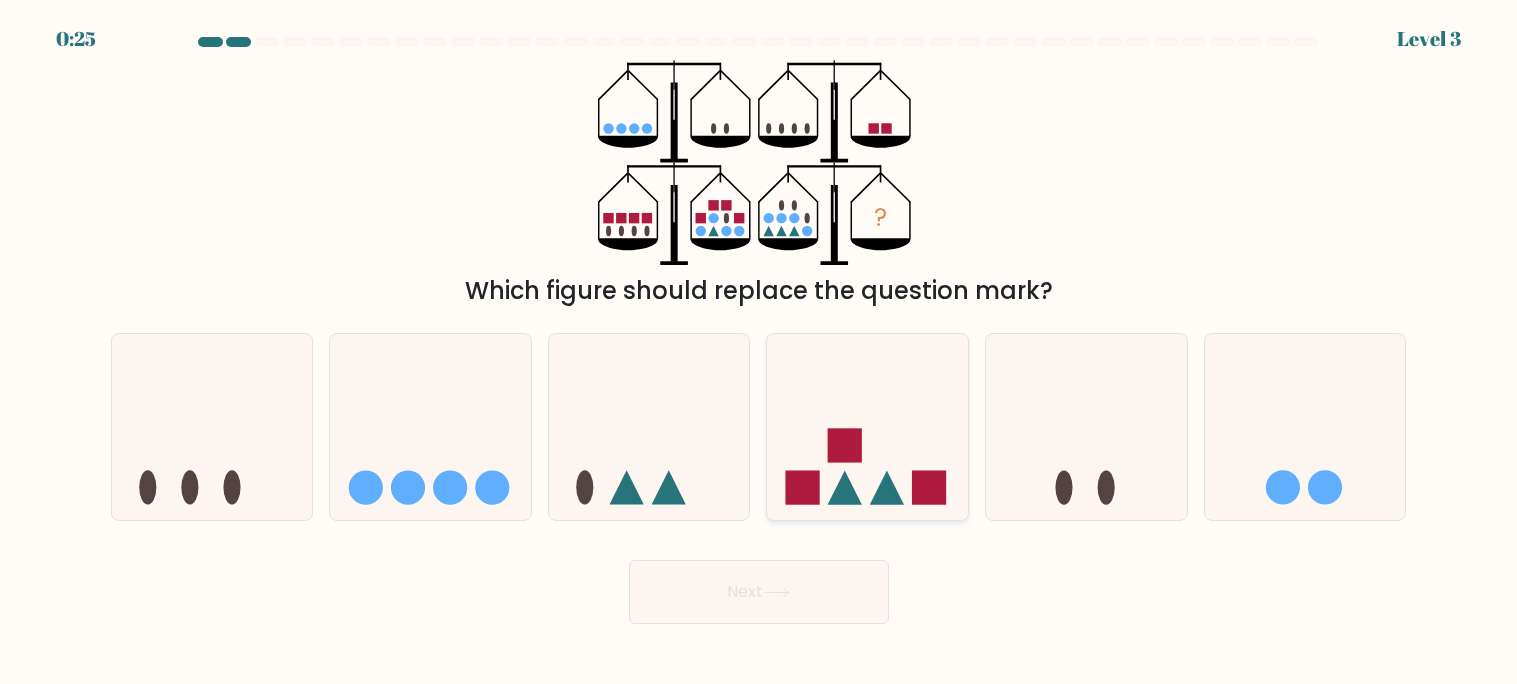 click 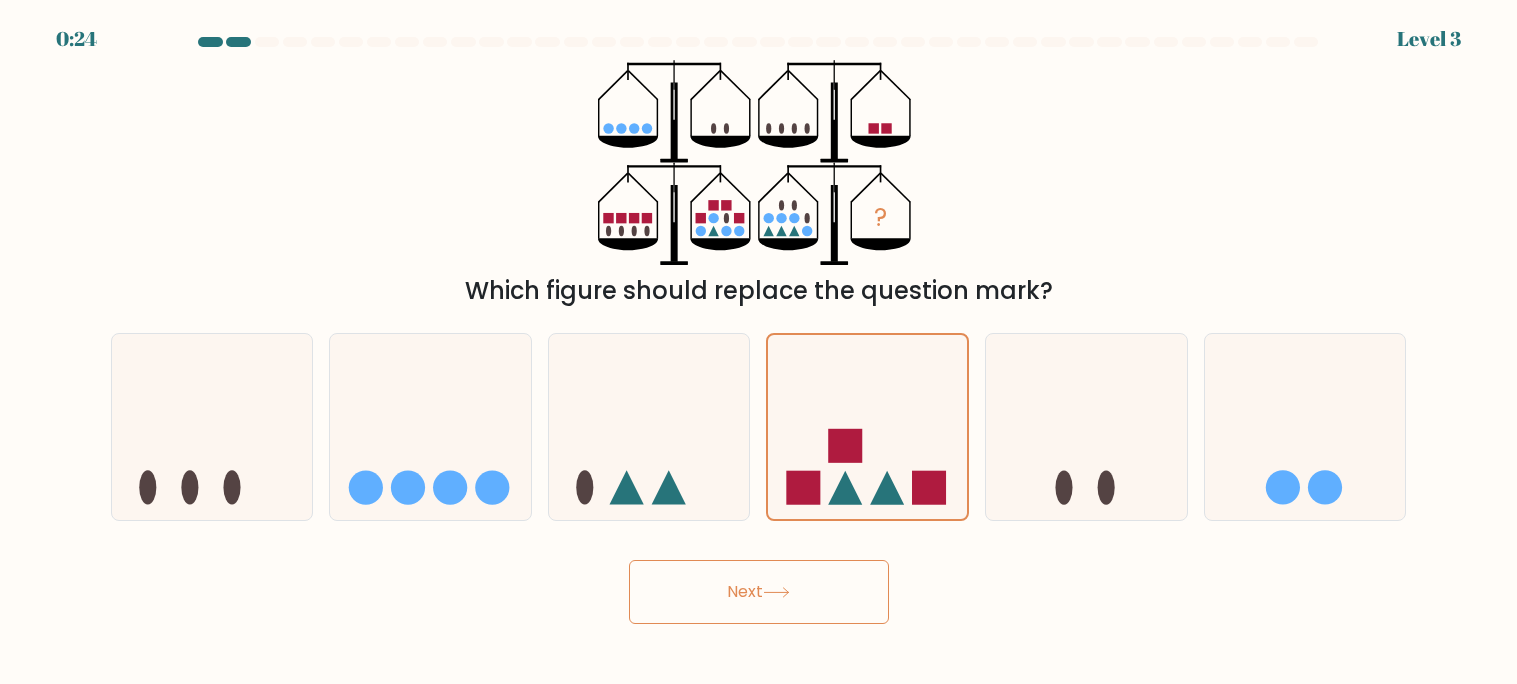 click on "Next" at bounding box center (759, 592) 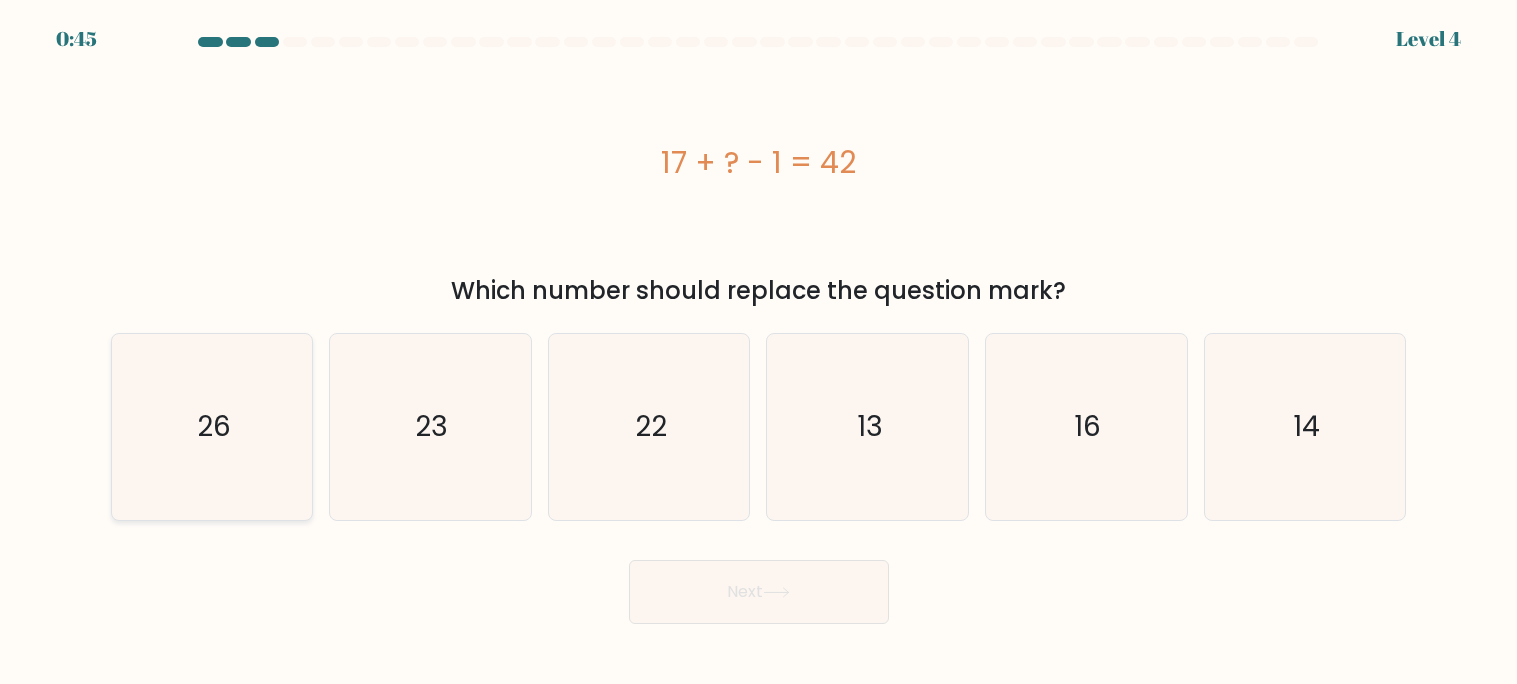 click on "26" 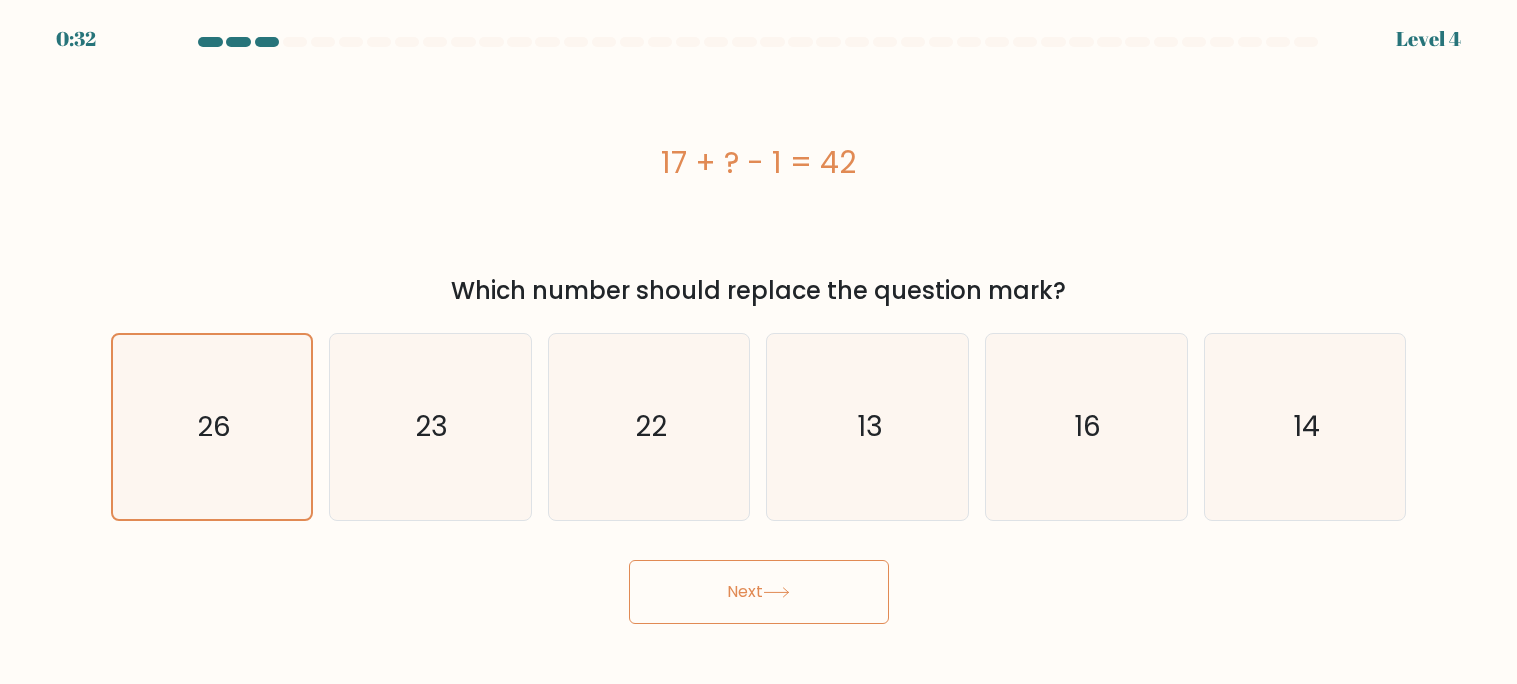click on "Next" at bounding box center [759, 592] 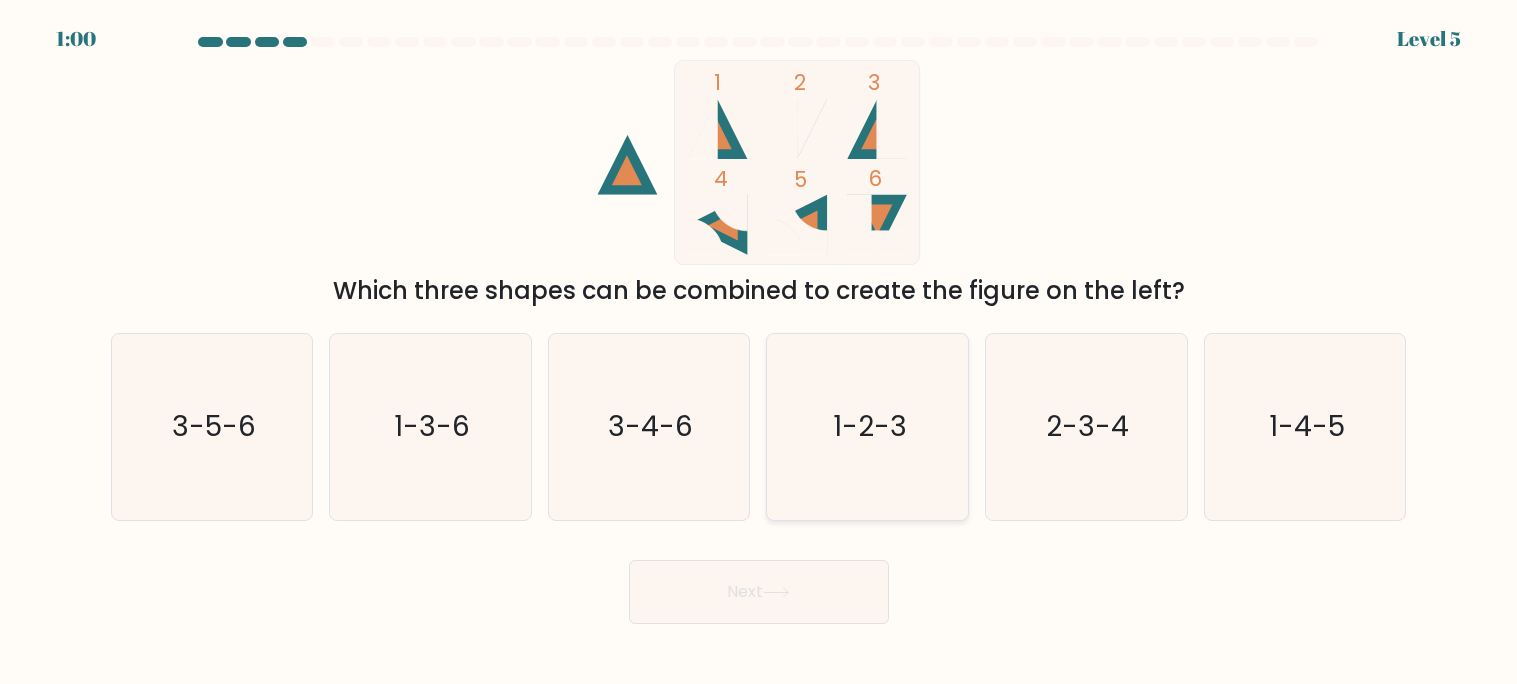 click on "1-2-3" 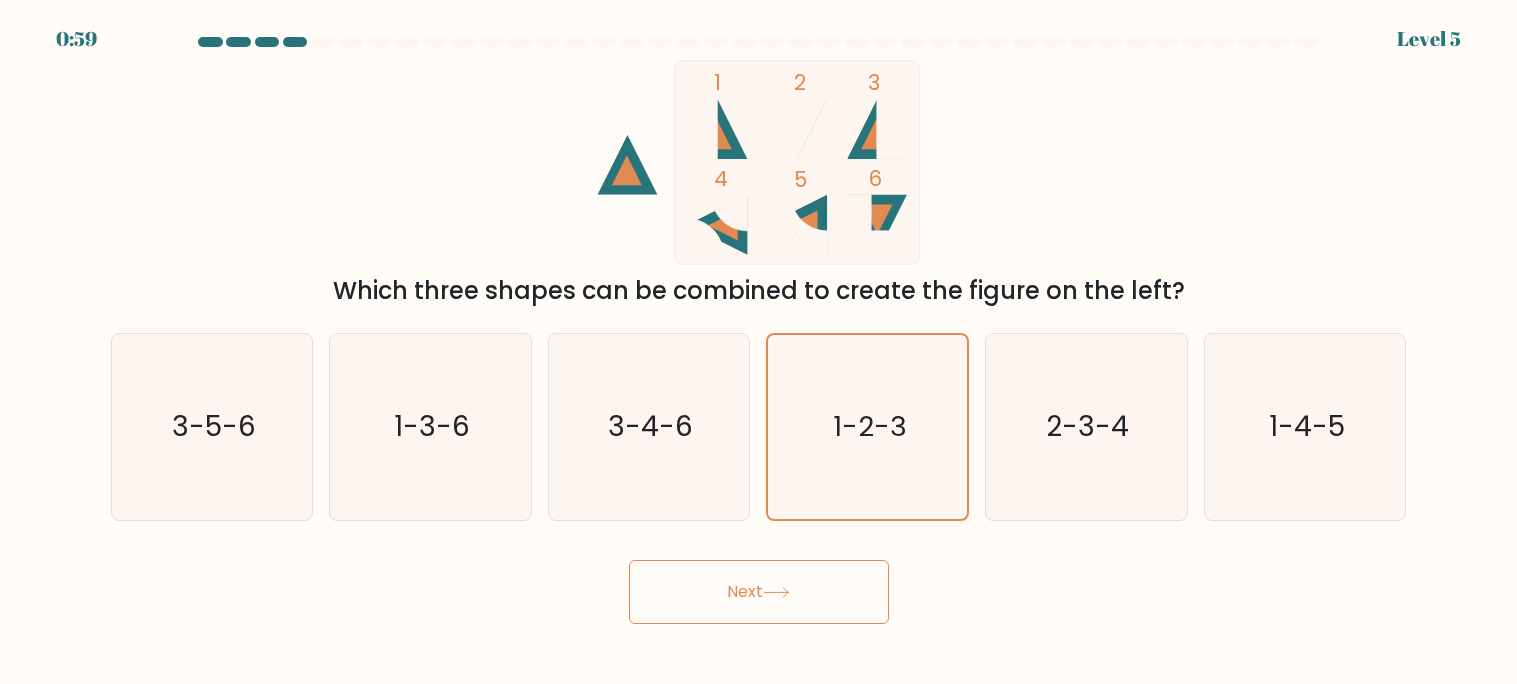 click on "Next" at bounding box center [759, 592] 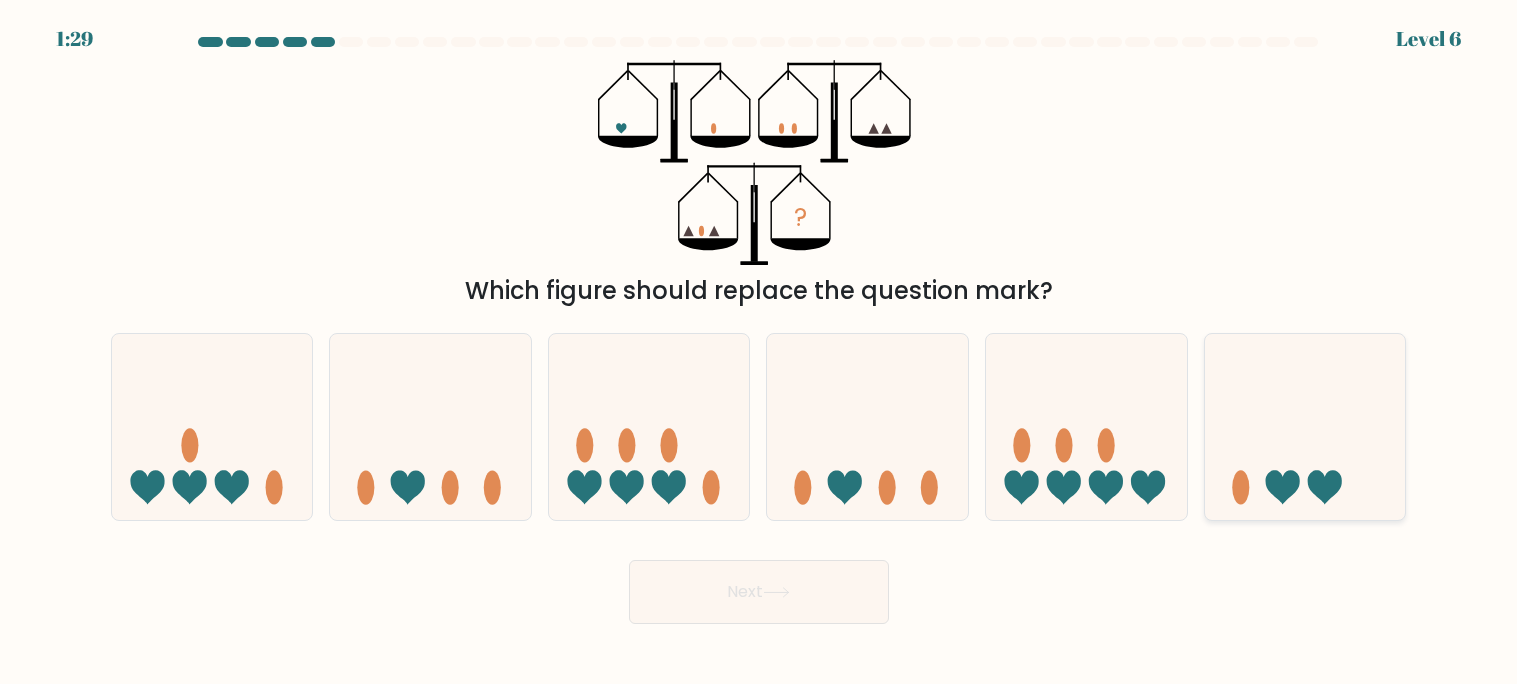 click 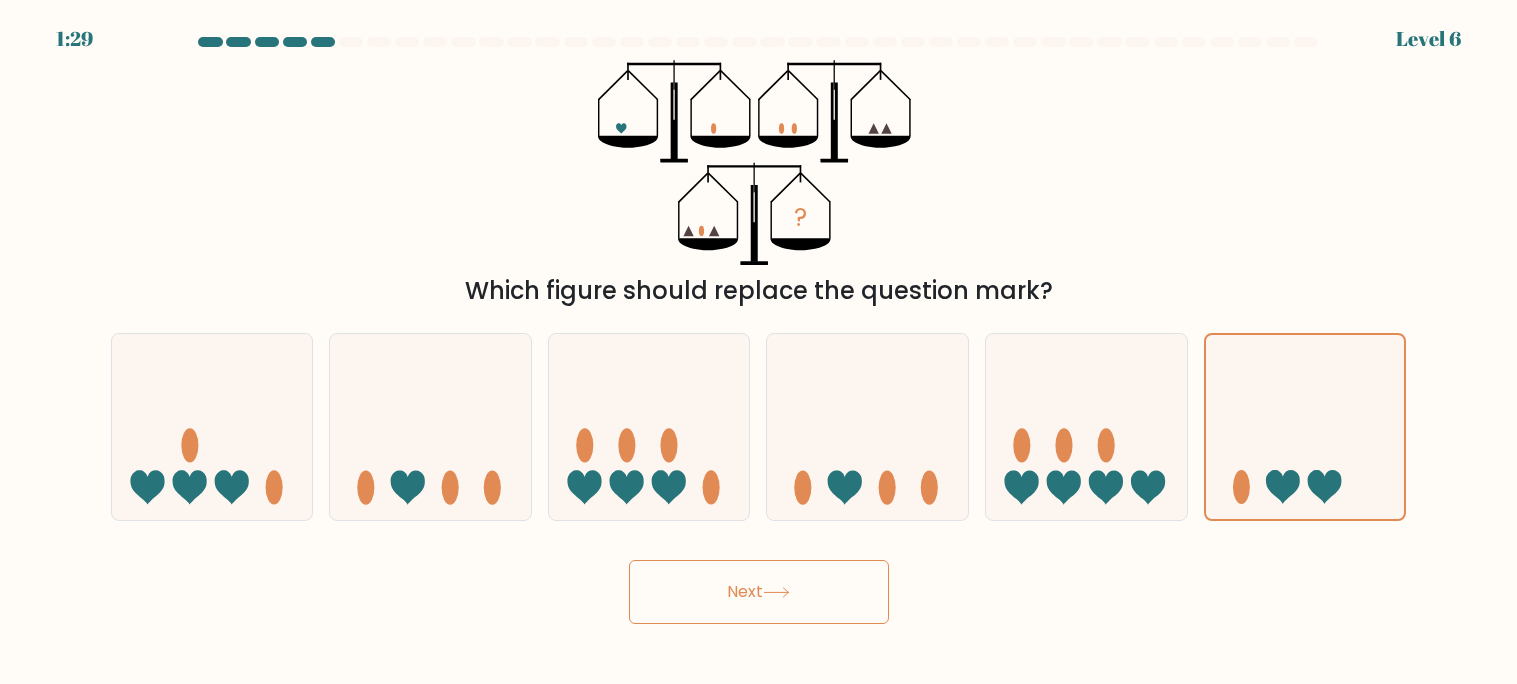 click on "Next" at bounding box center [759, 592] 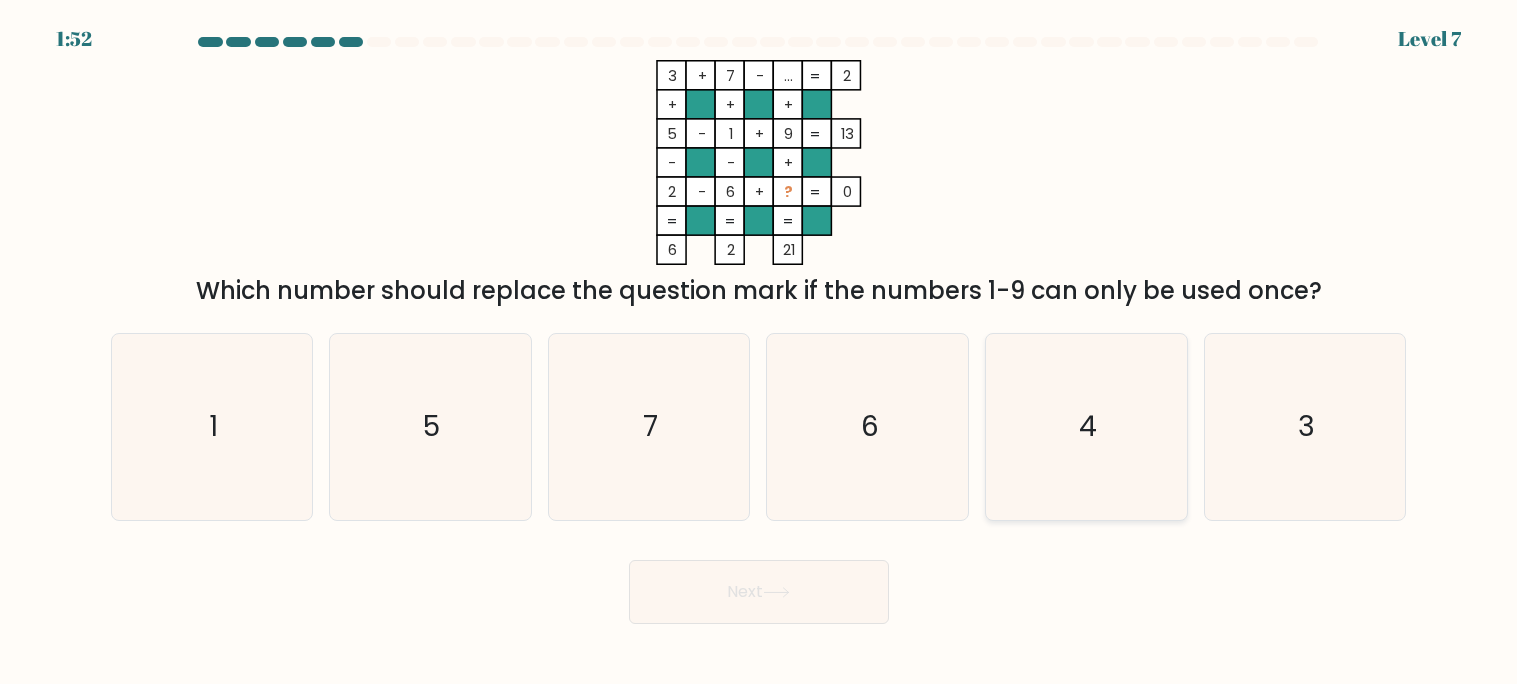 click on "4" 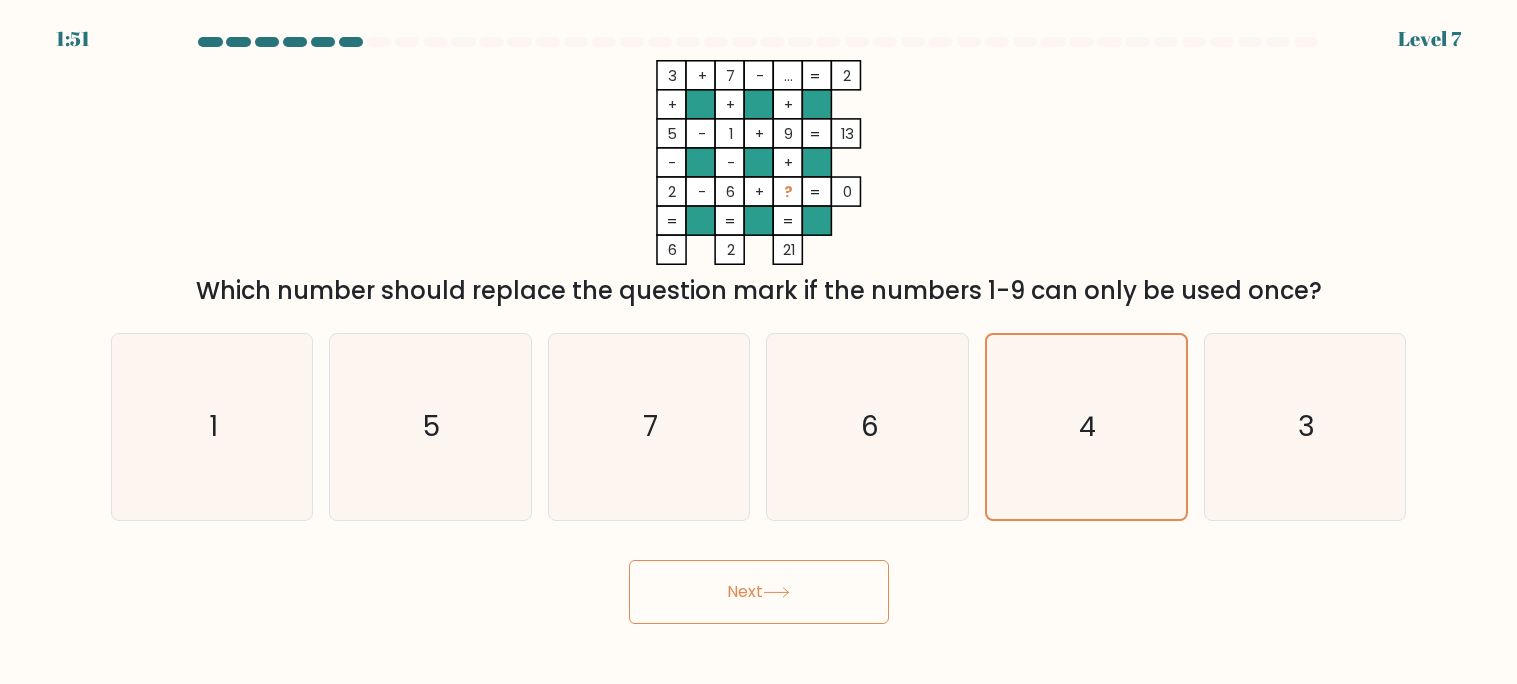 click on "Next" at bounding box center [759, 592] 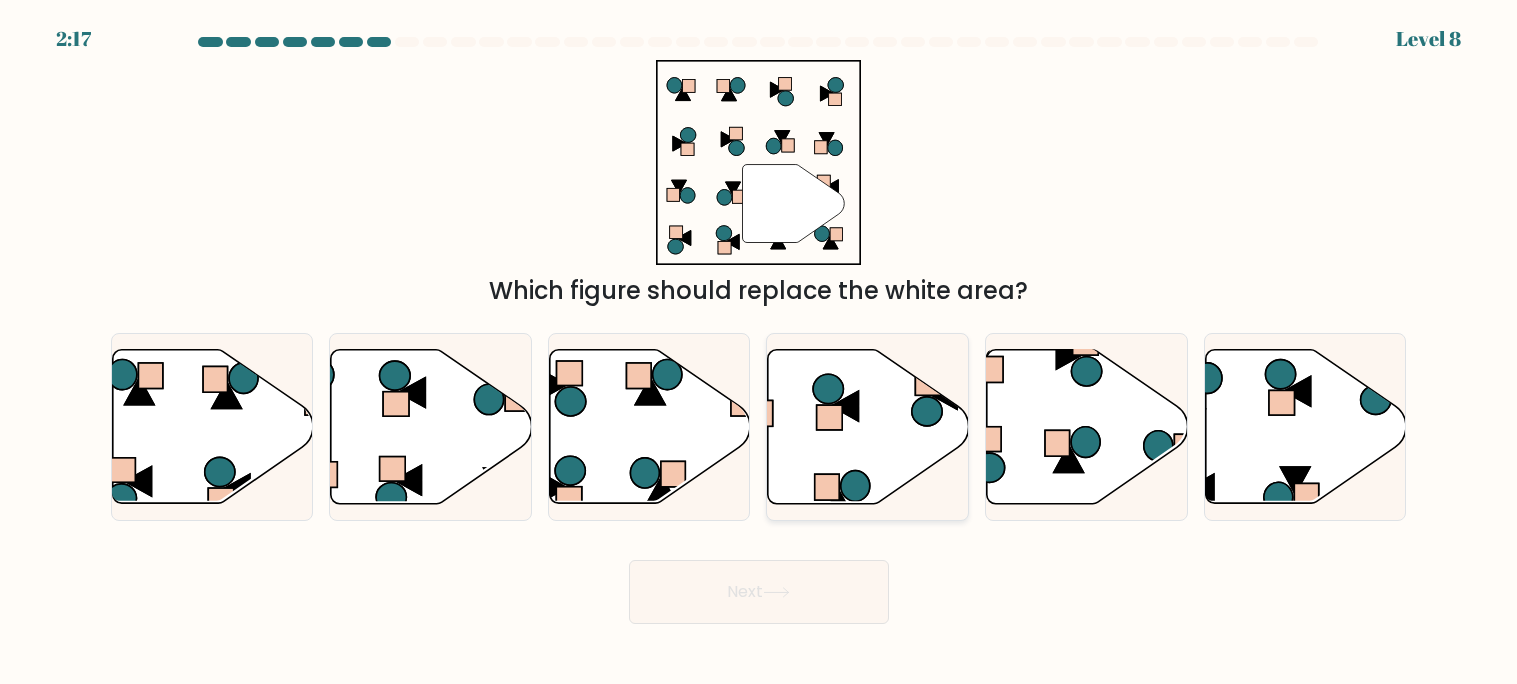 click 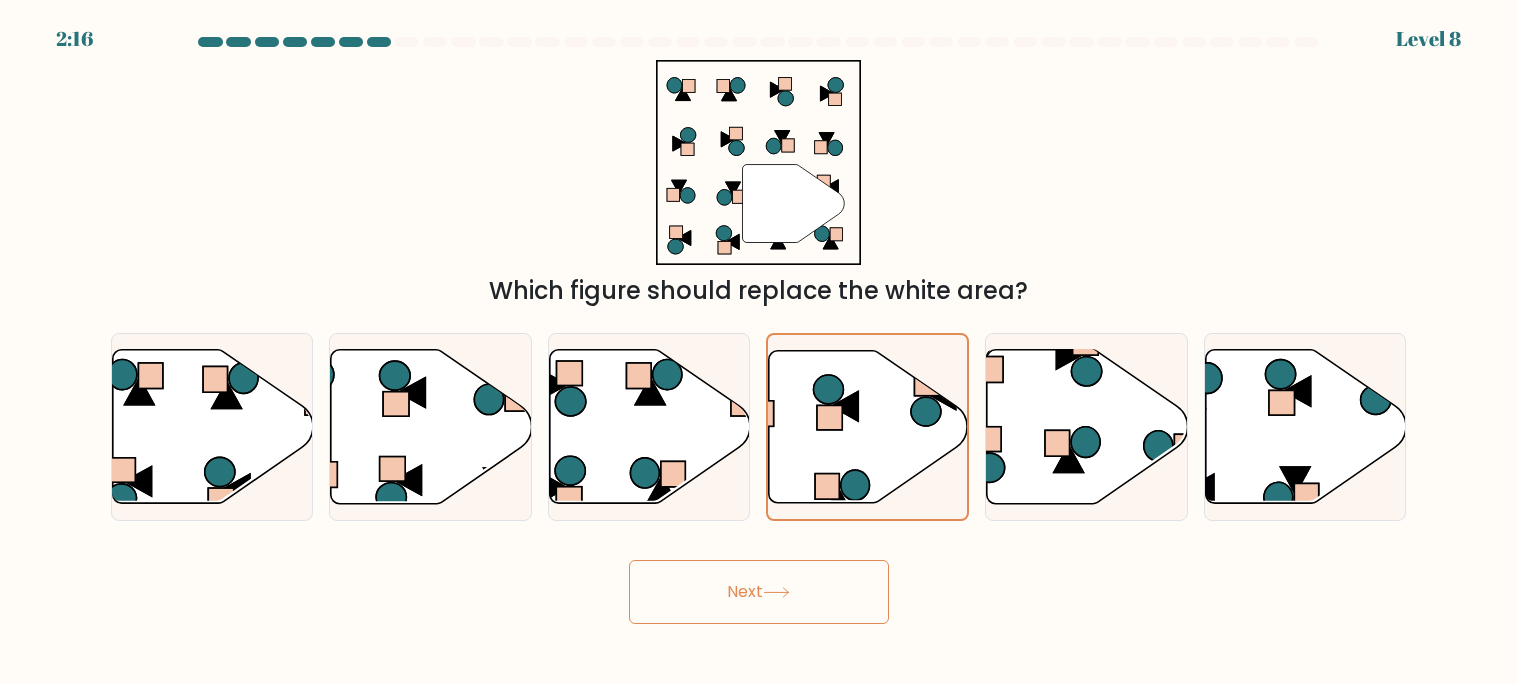 click on "Next" at bounding box center [759, 592] 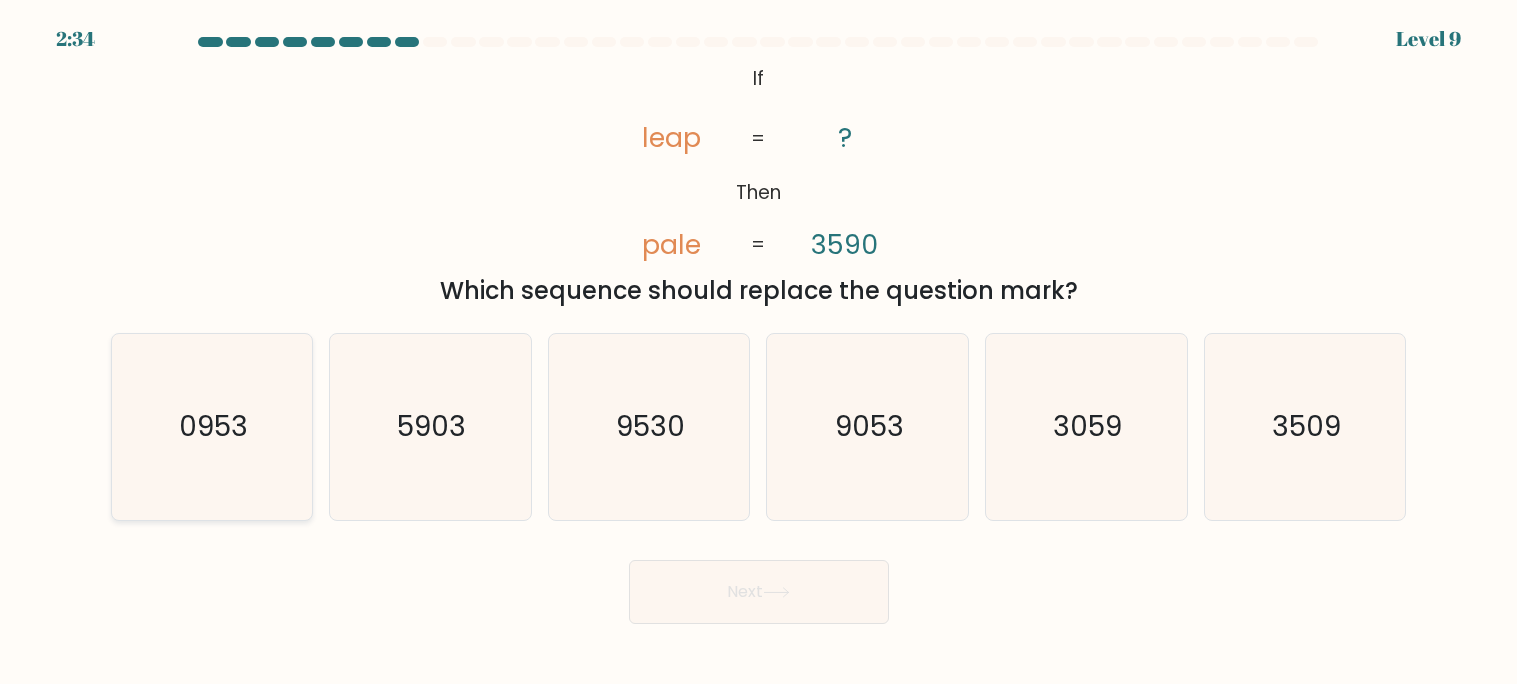 click on "0953" 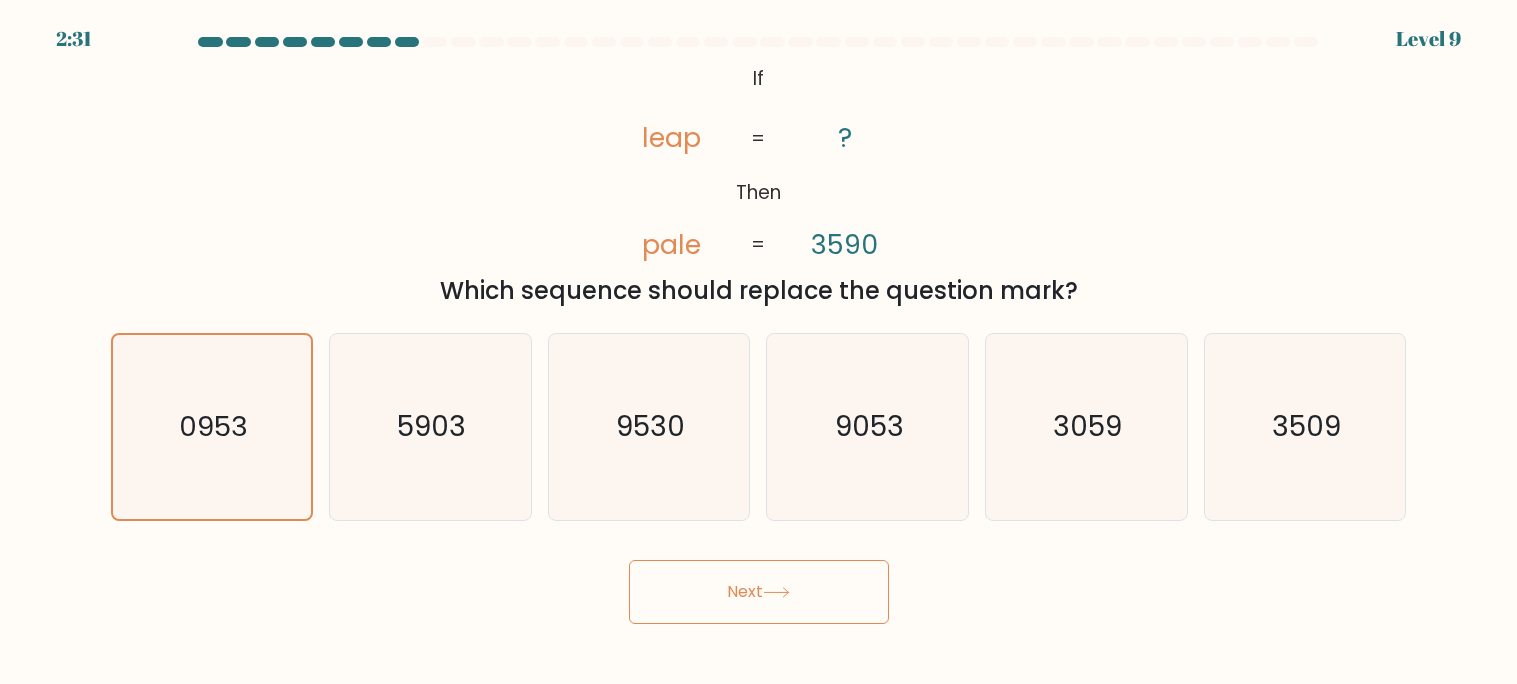 click on "Next" at bounding box center (759, 592) 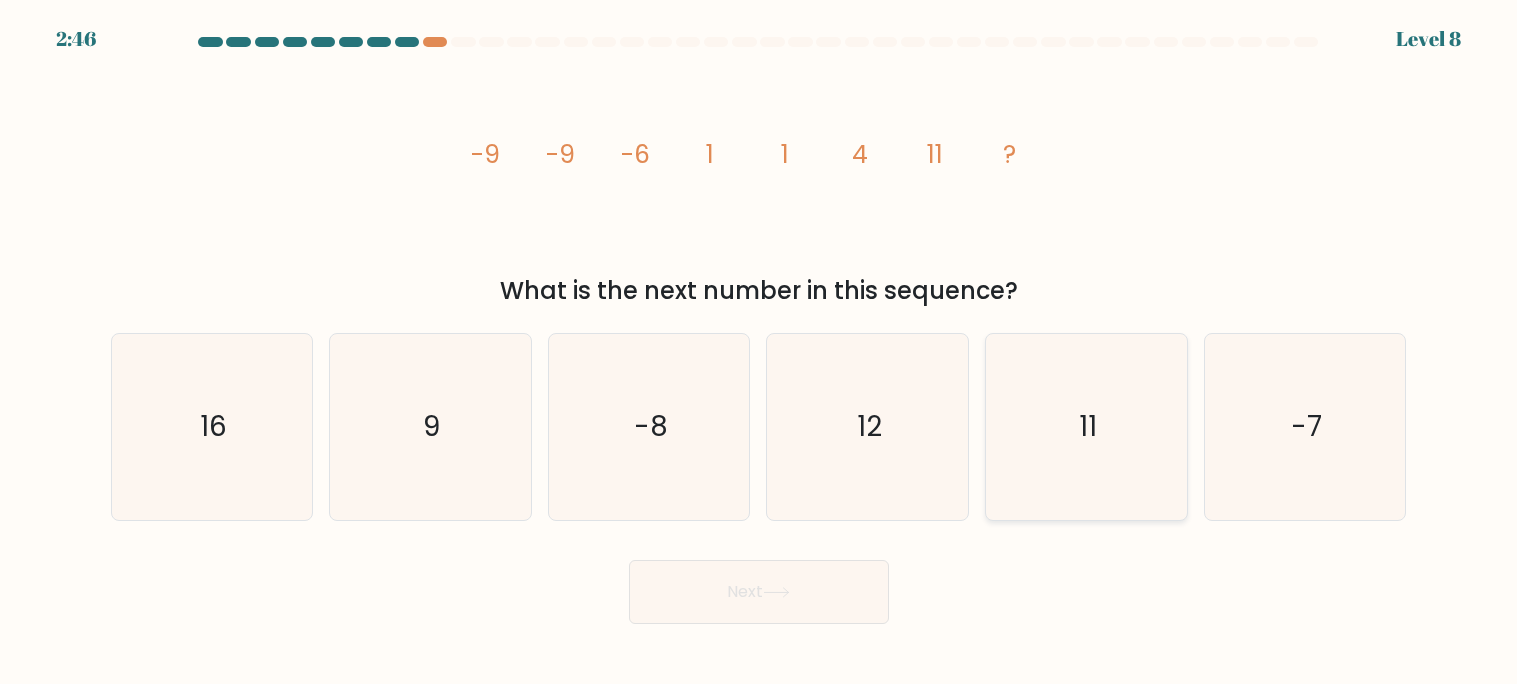 click on "11" 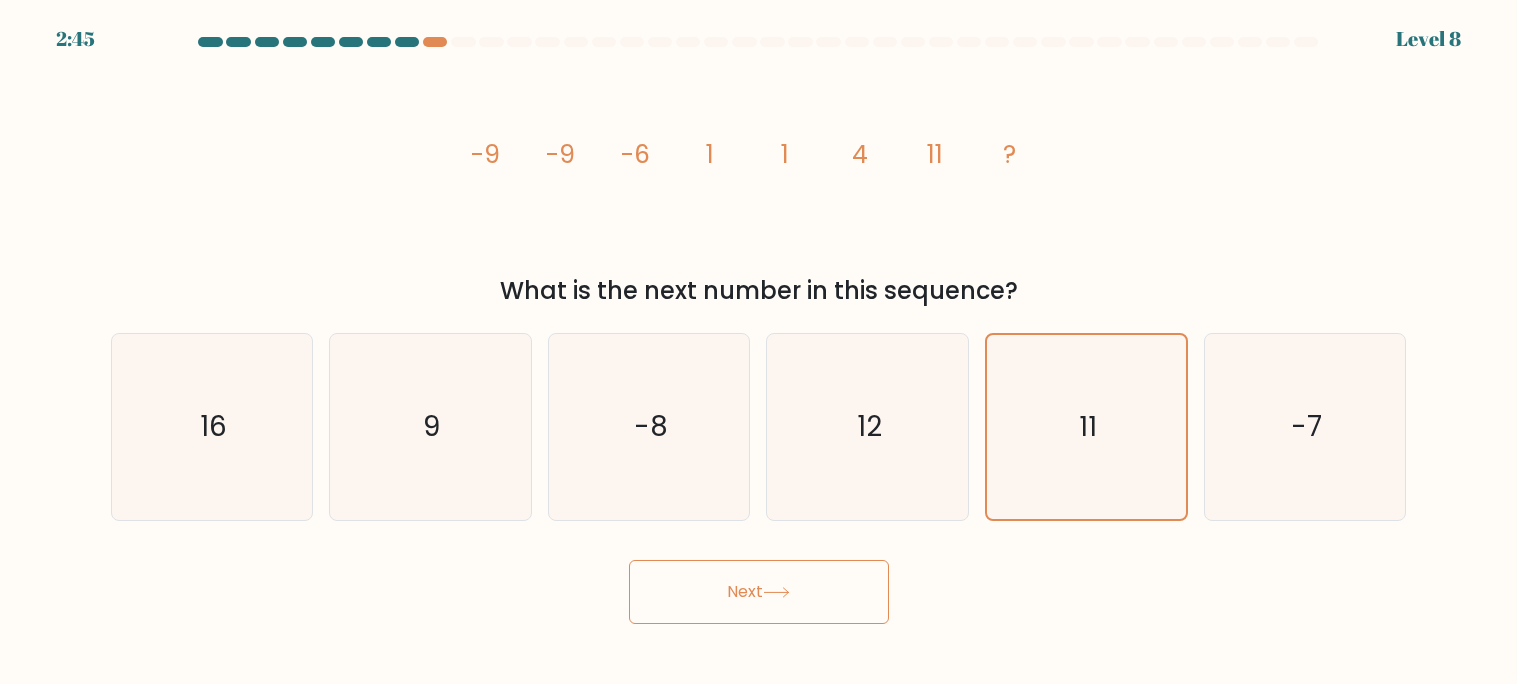 click on "Next" at bounding box center [759, 592] 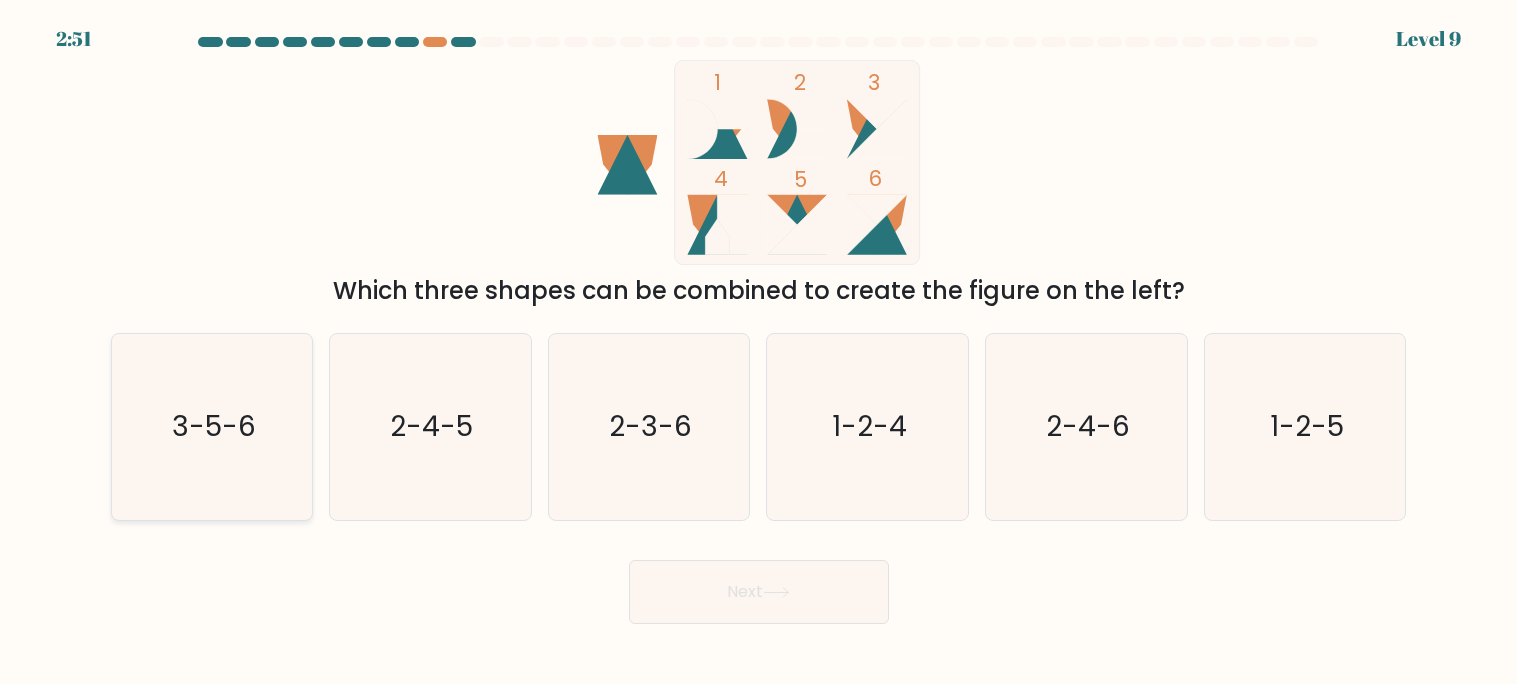 click on "3-5-6" 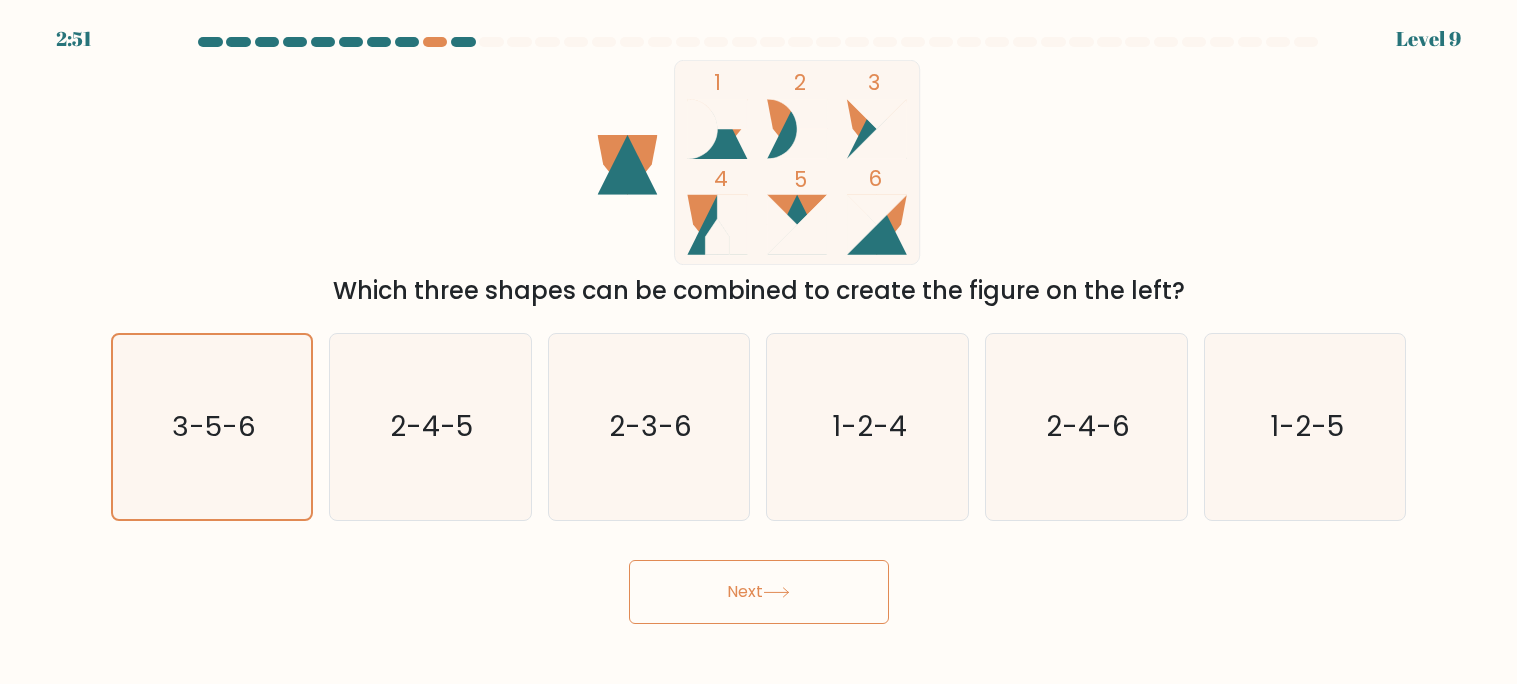 click on "Next" at bounding box center (759, 592) 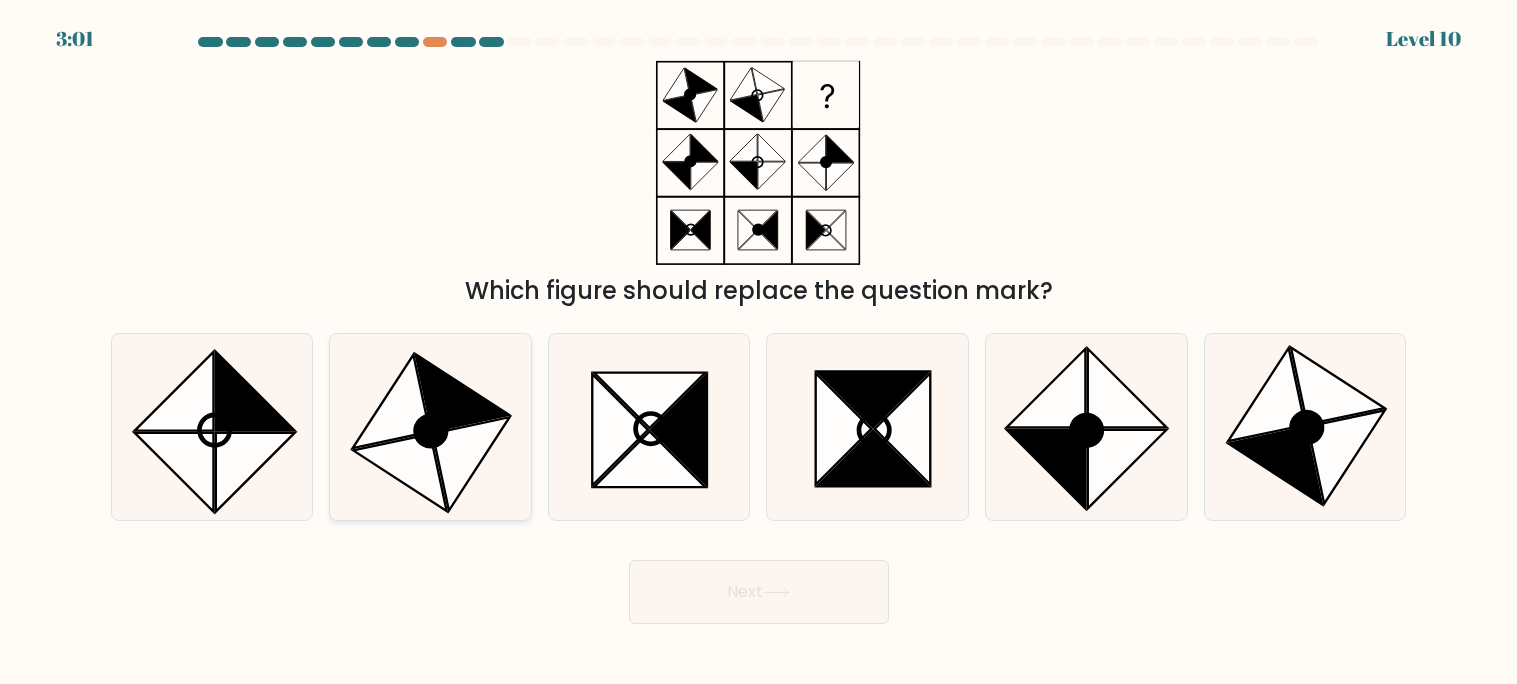 click 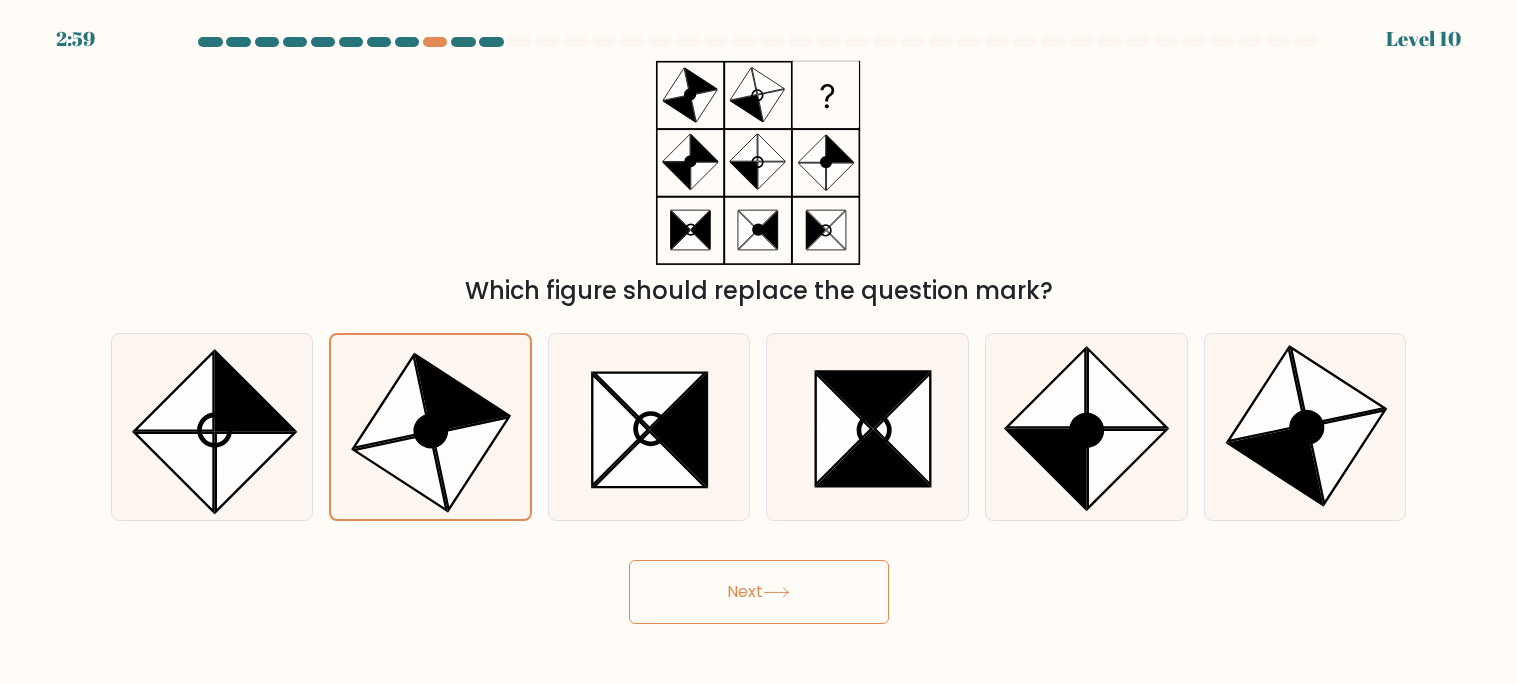 click on "Next" at bounding box center (759, 592) 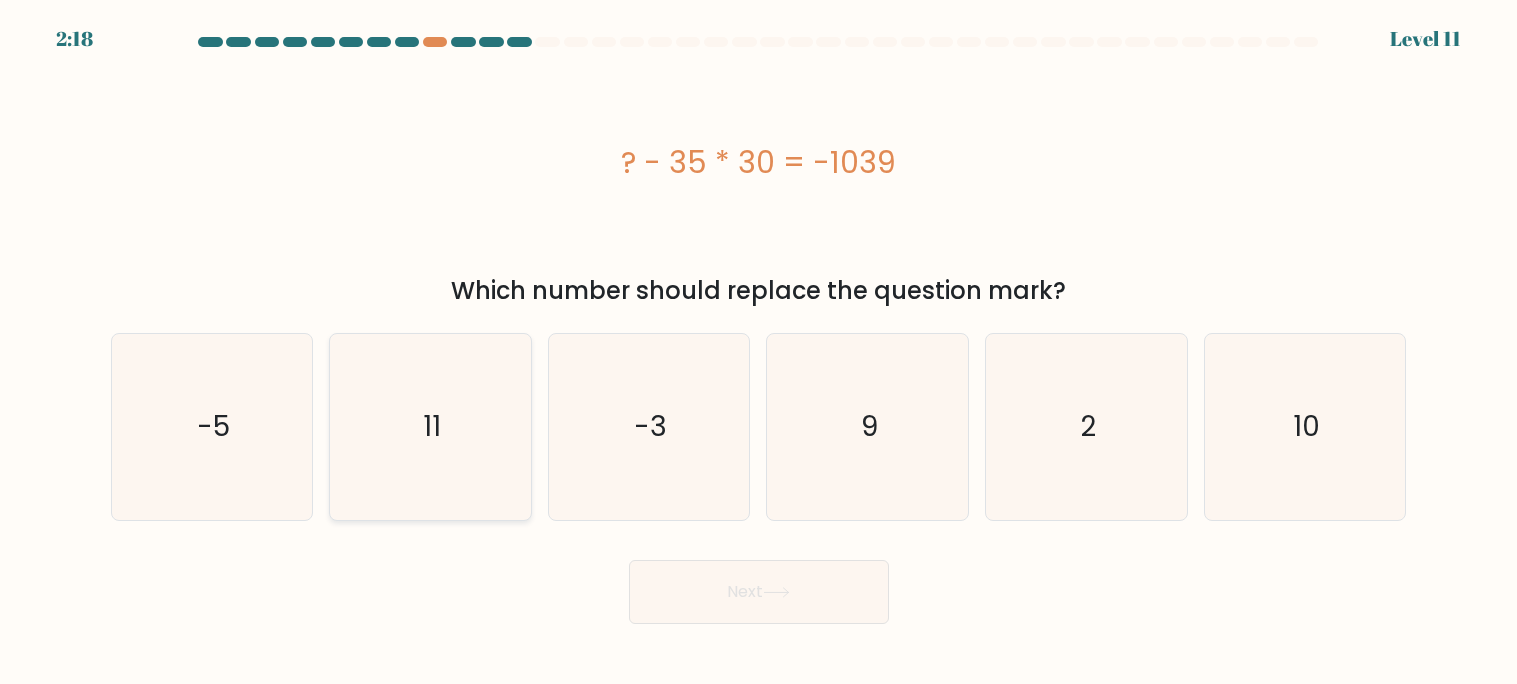 click on "11" 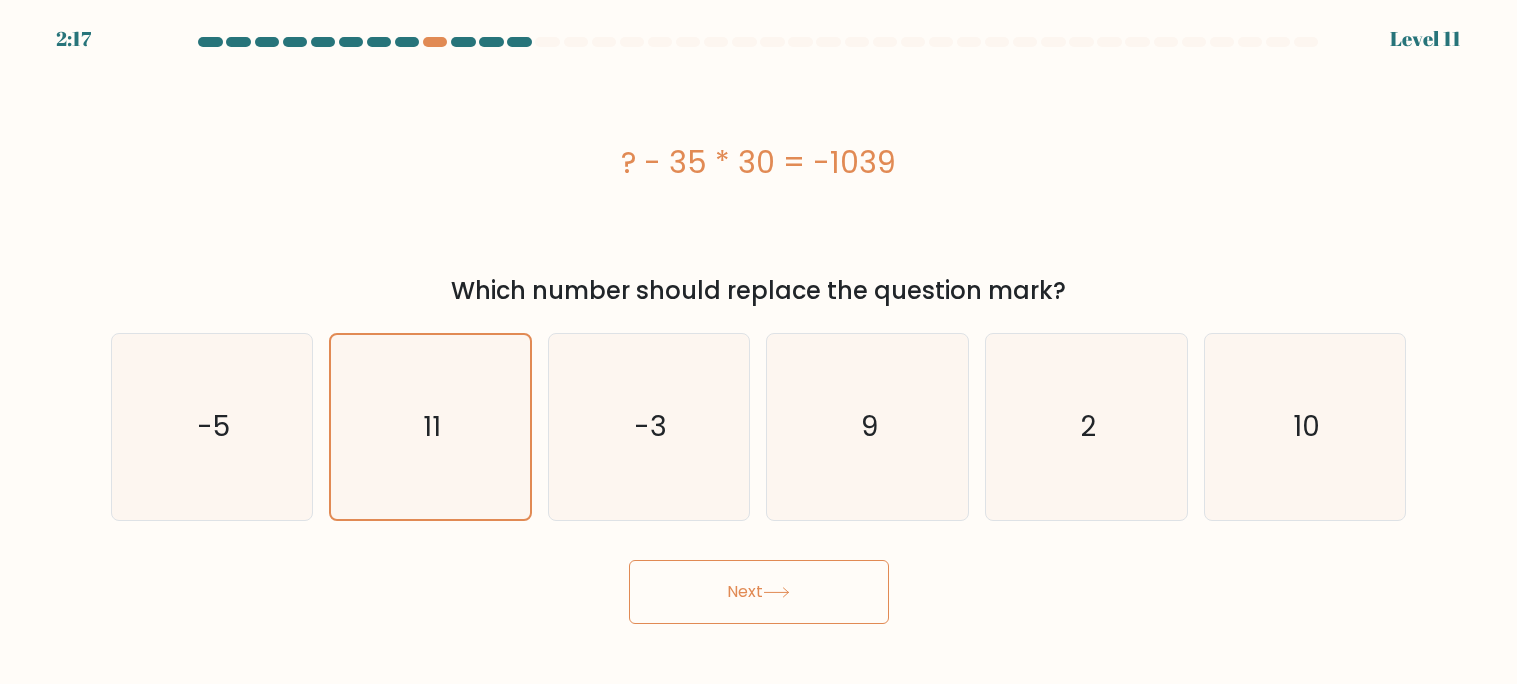 click on "Next" at bounding box center [759, 592] 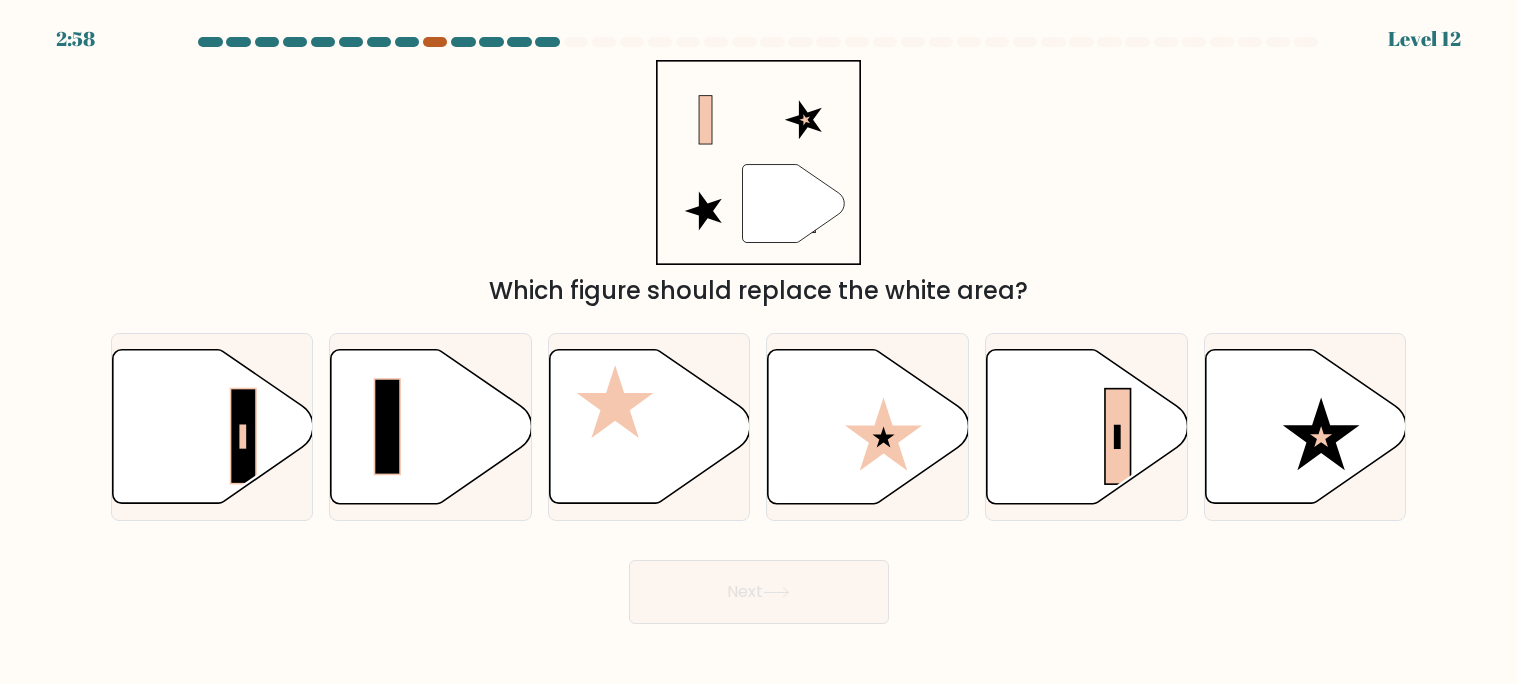 click at bounding box center (435, 42) 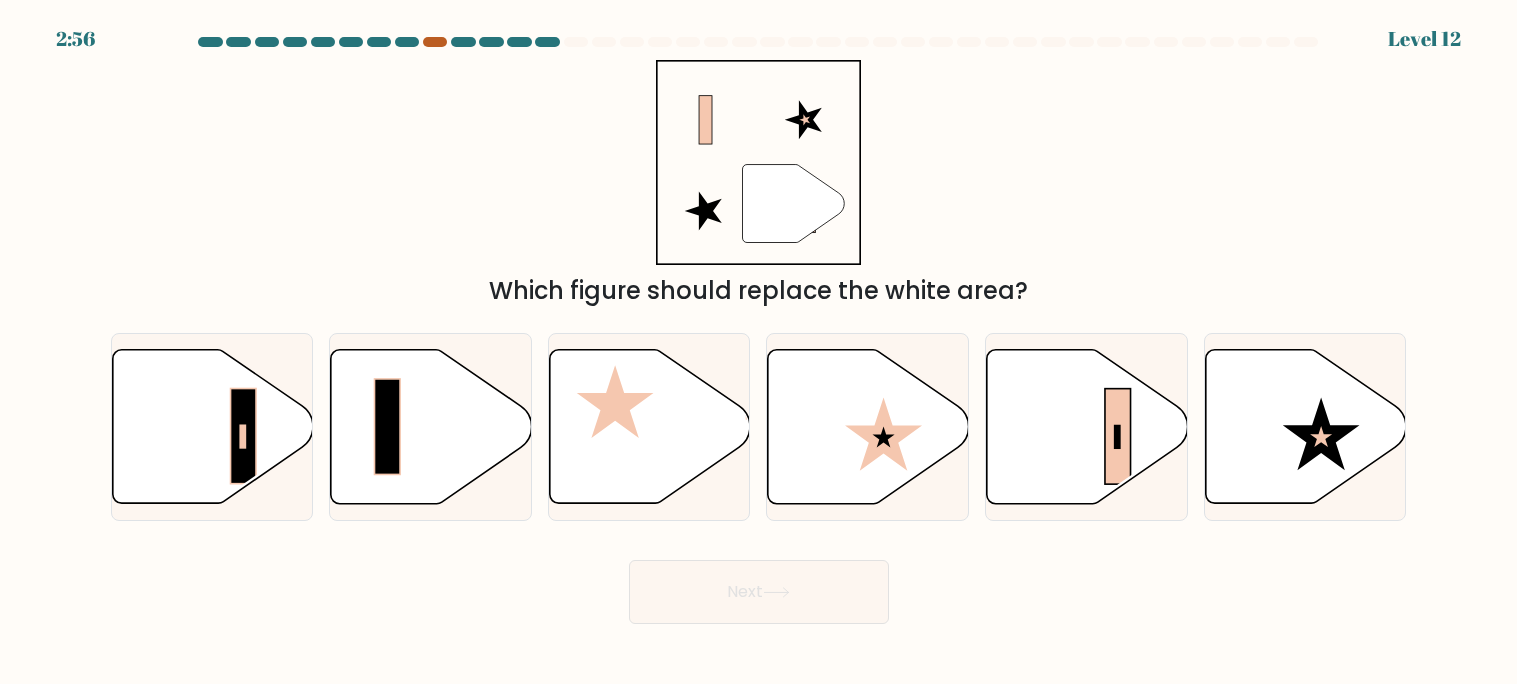 click at bounding box center [435, 42] 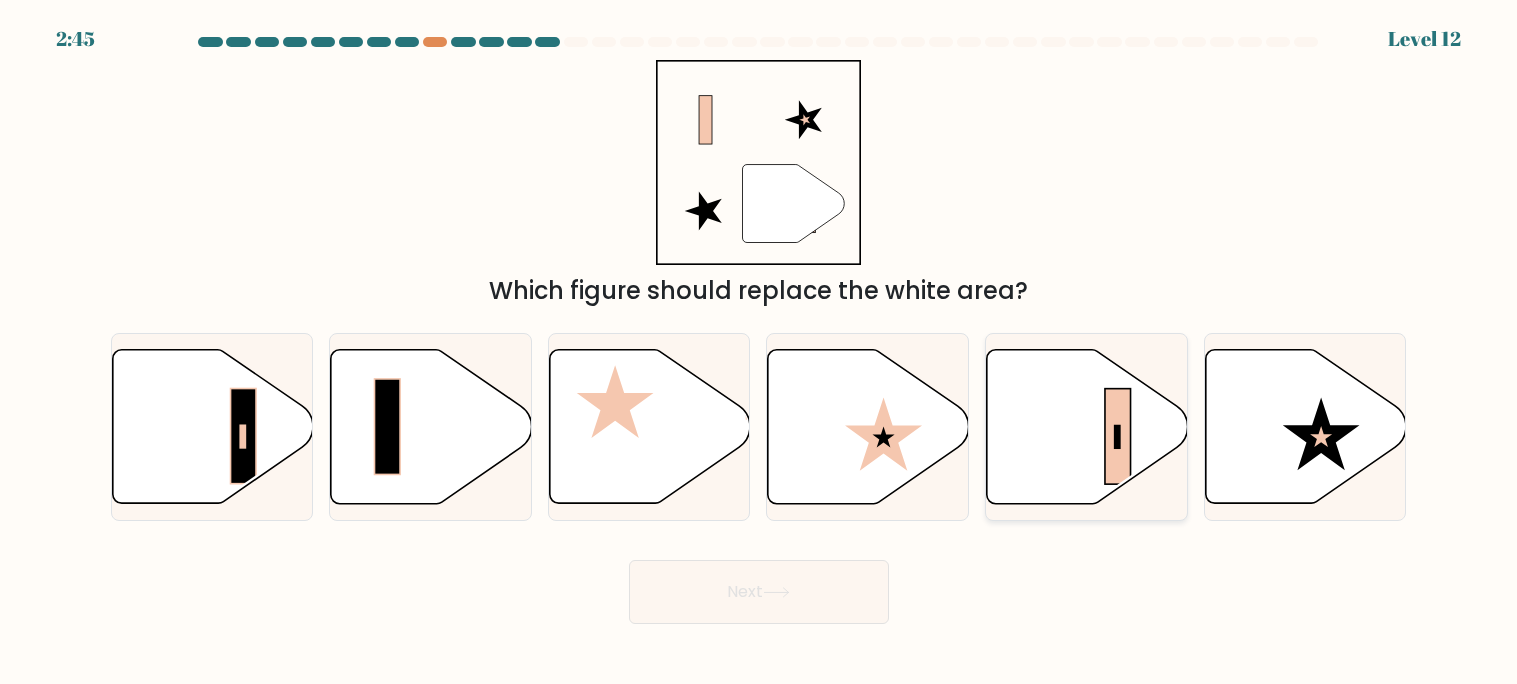 click 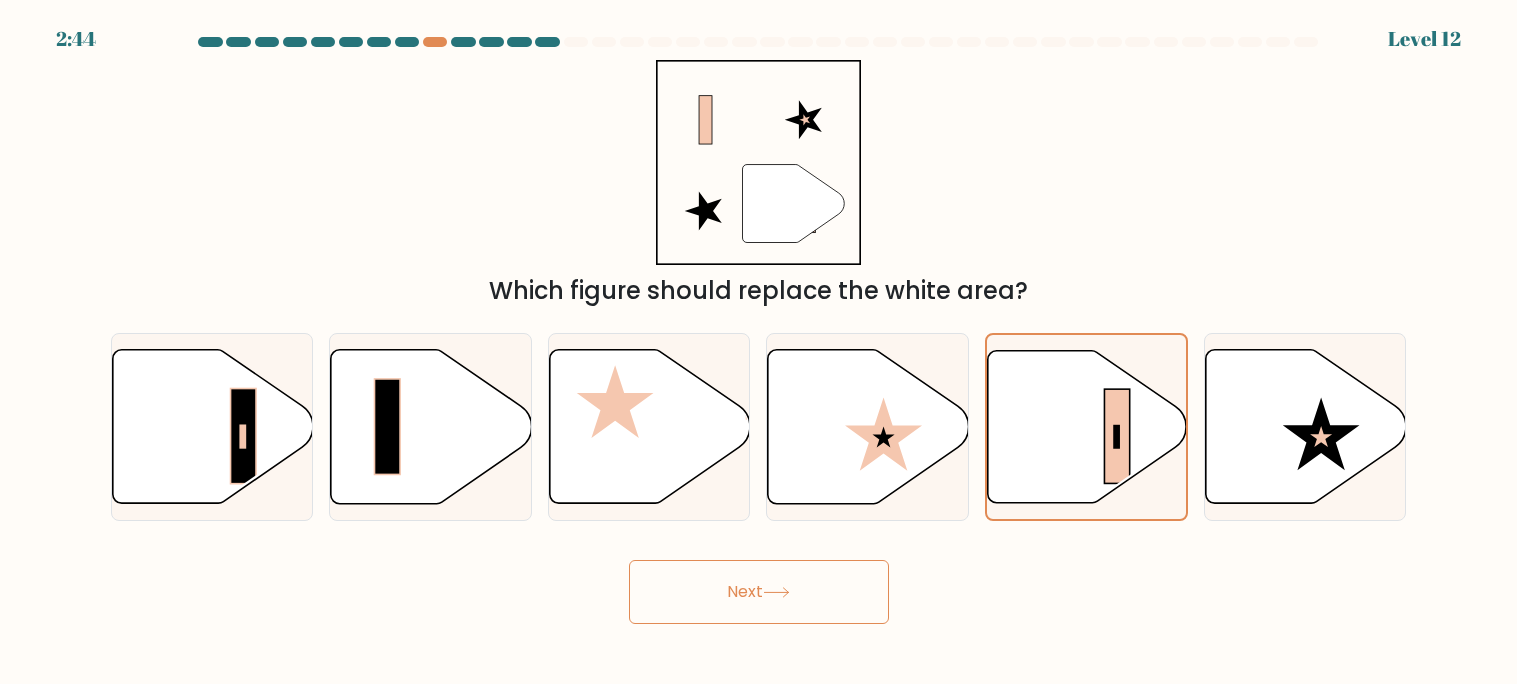 click on "Next" at bounding box center (759, 592) 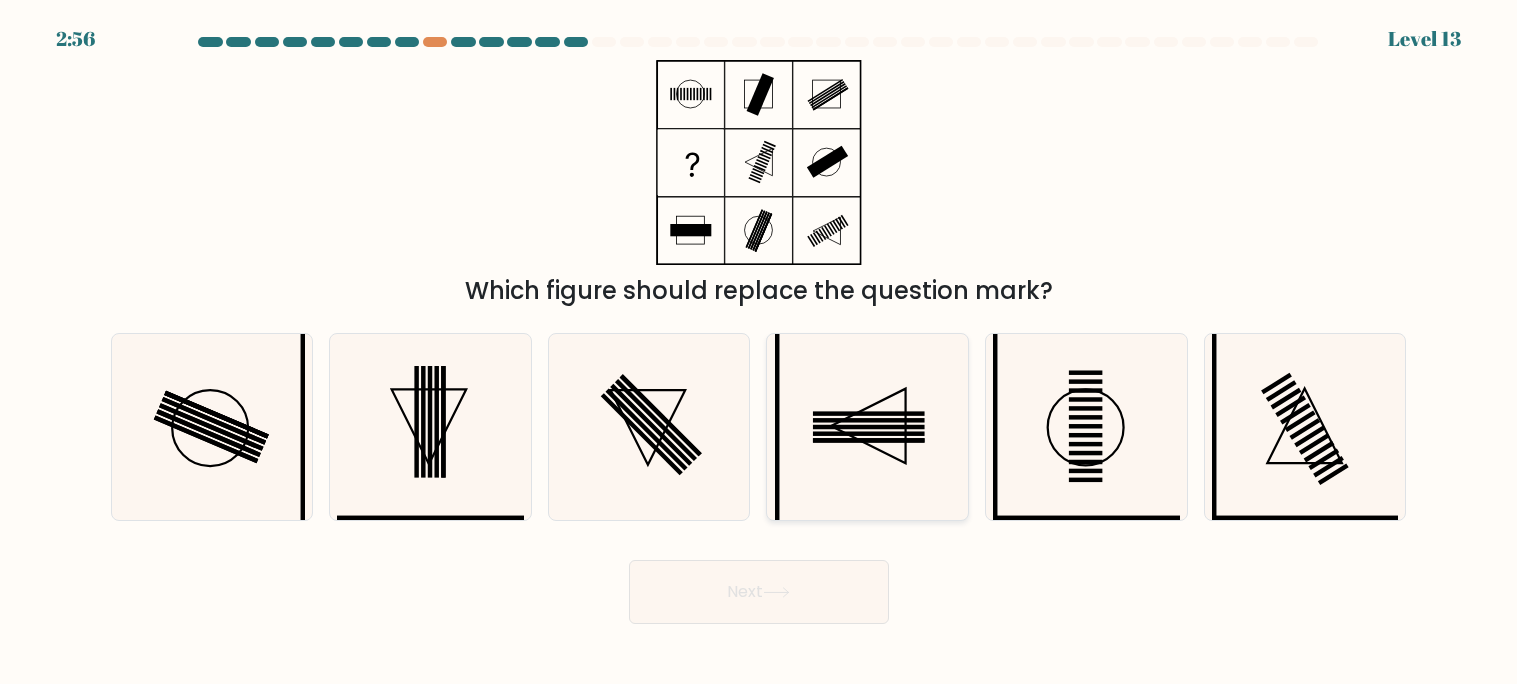 click 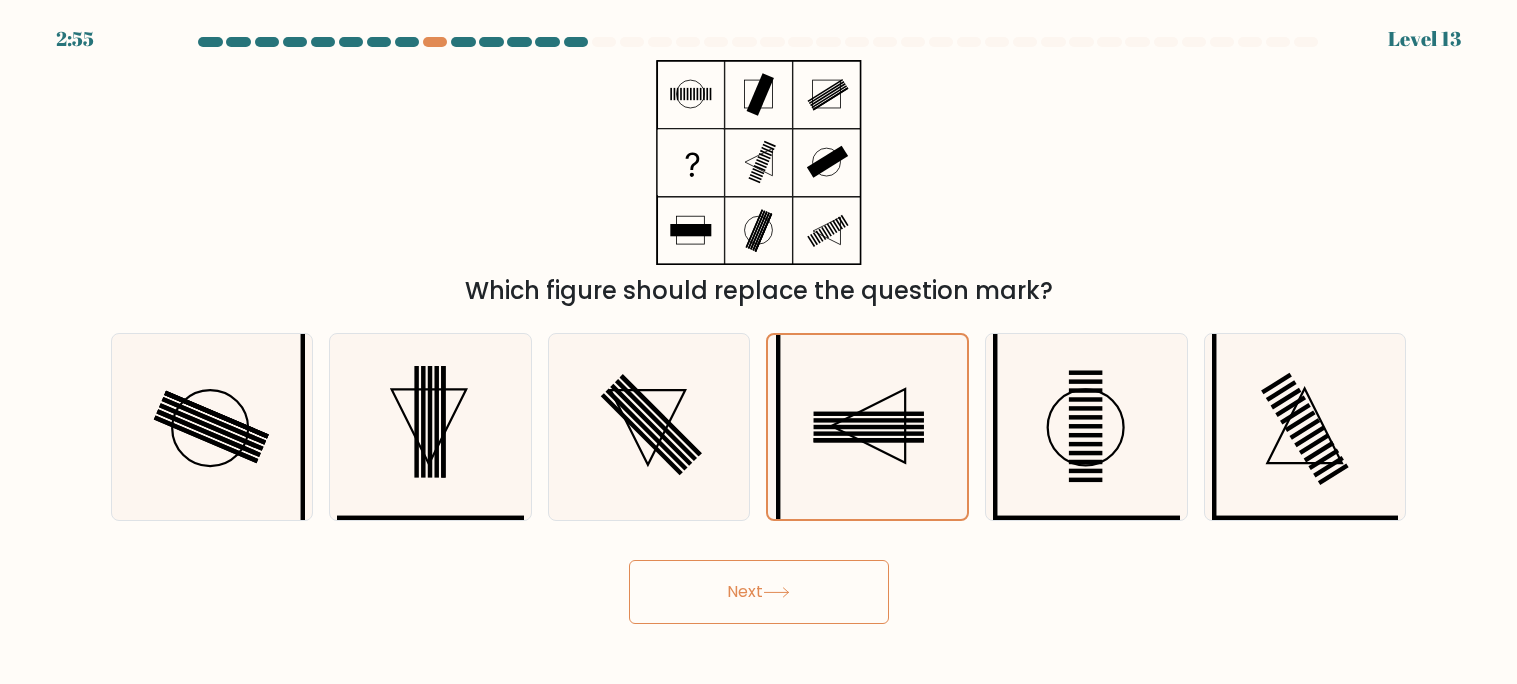 click on "Next" at bounding box center [759, 592] 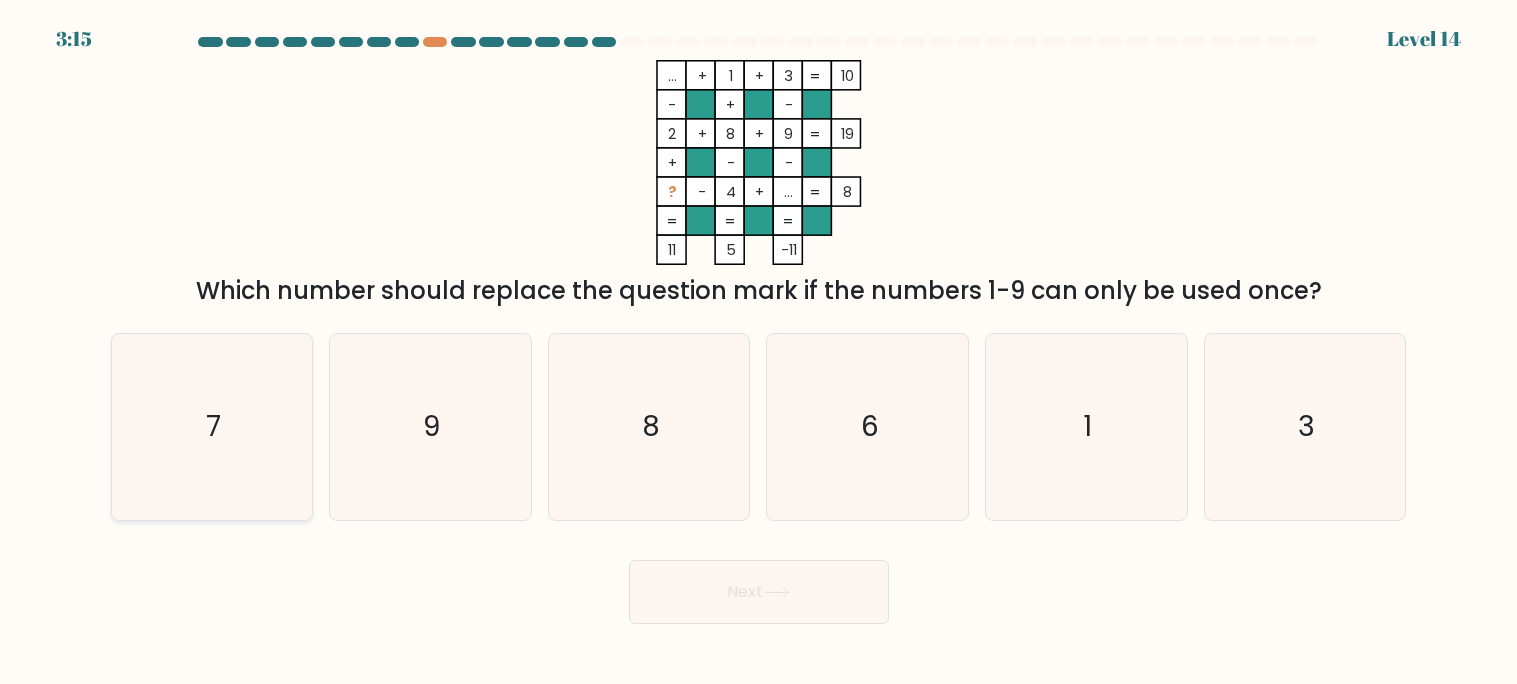 click on "7" 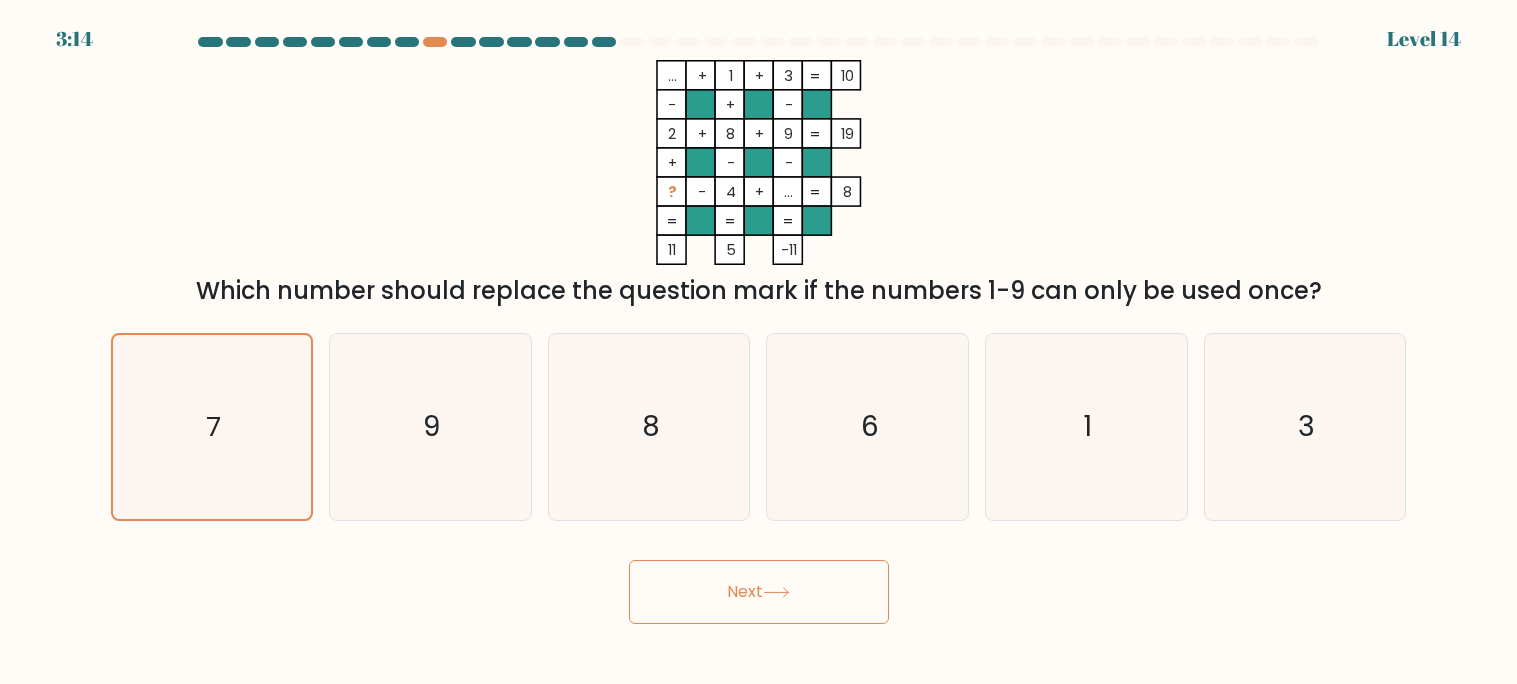 click on "Next" at bounding box center [759, 592] 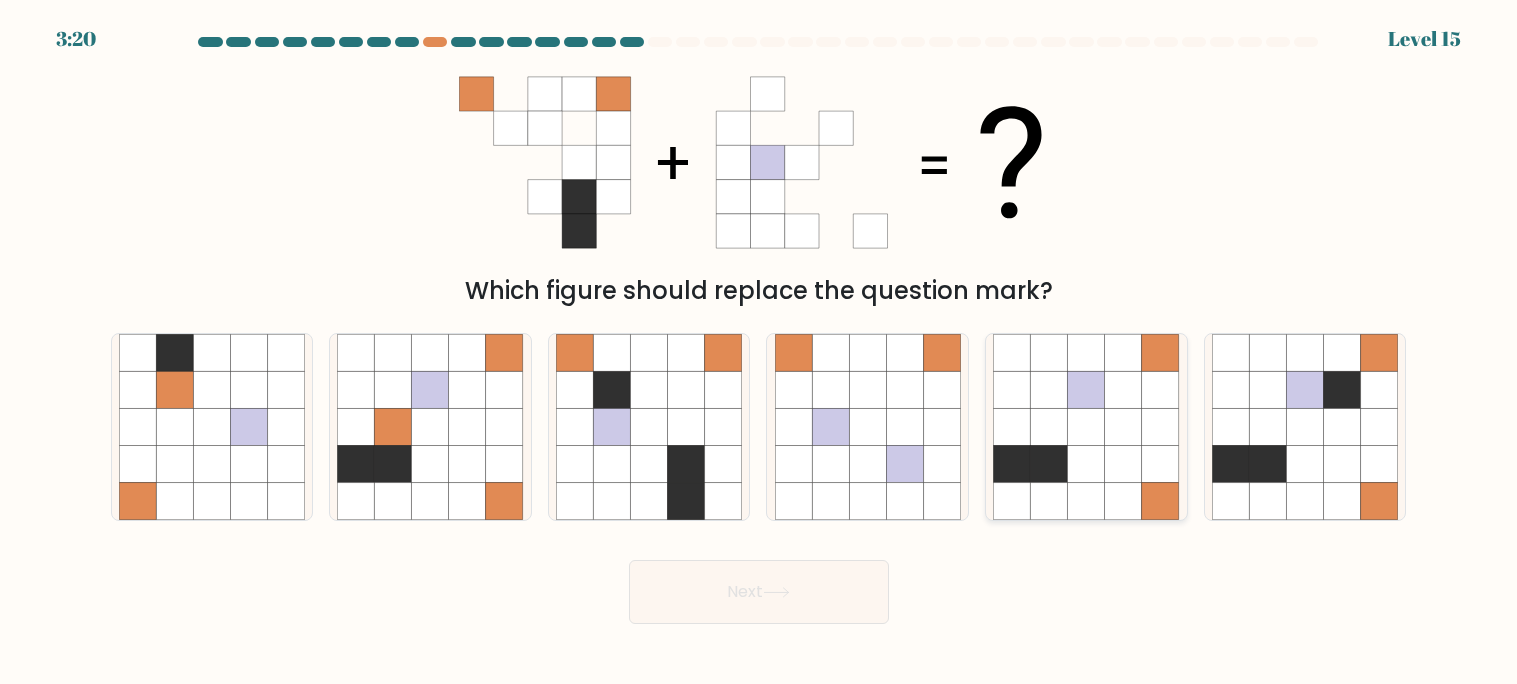 click 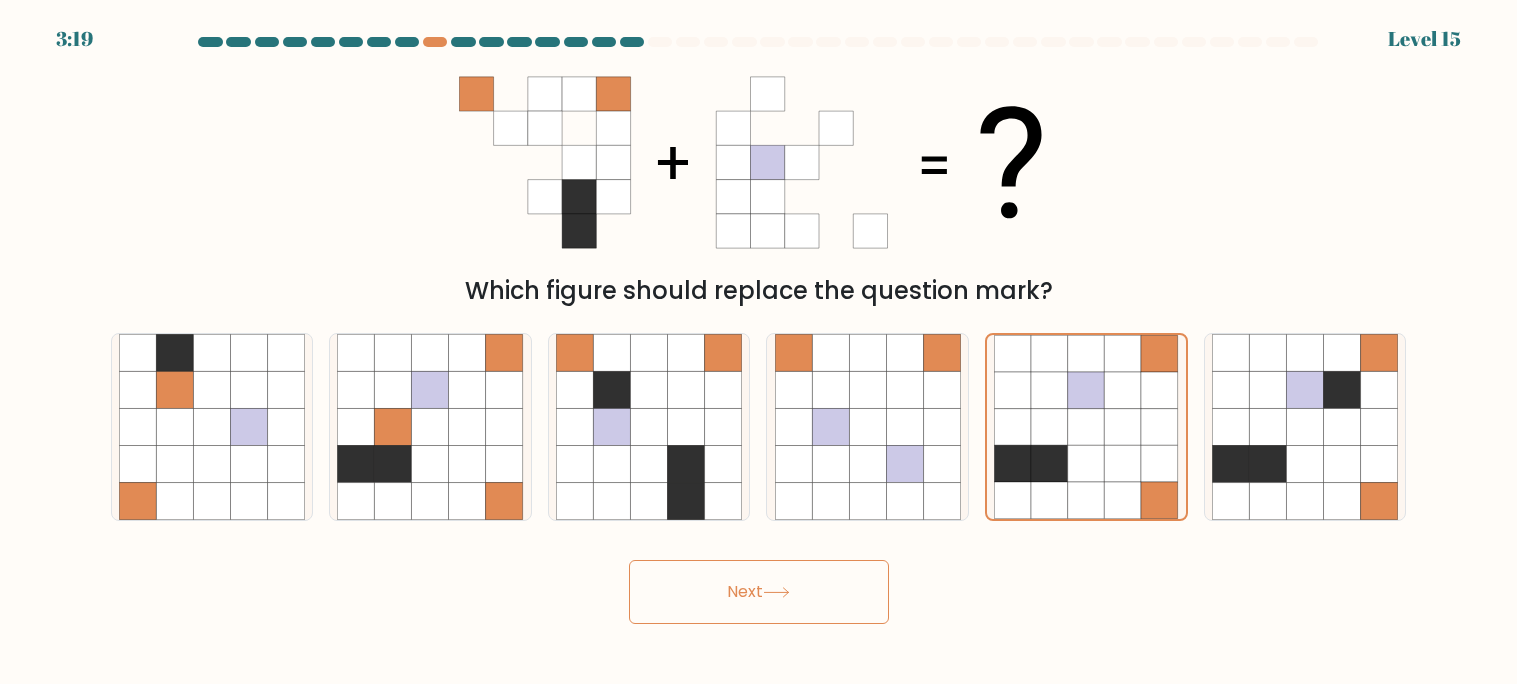 click on "Next" at bounding box center (759, 592) 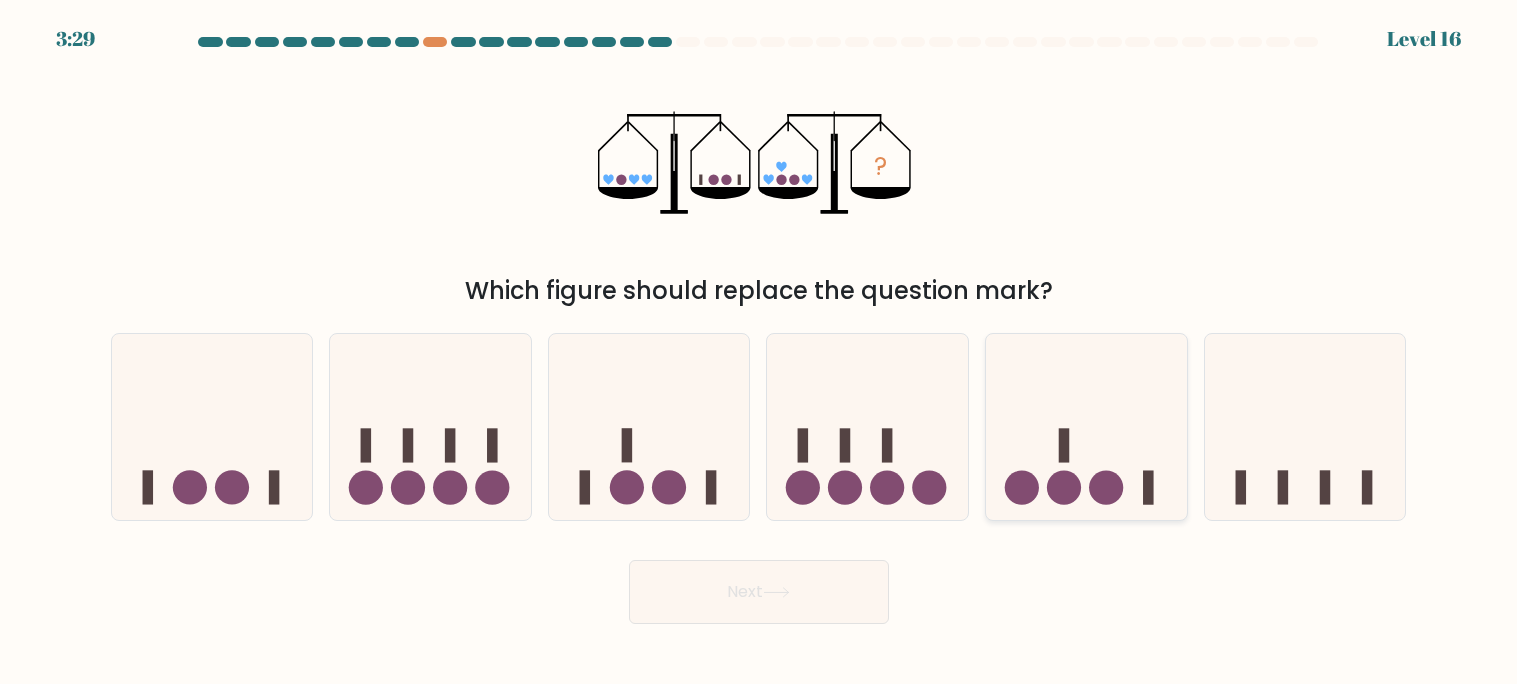 click 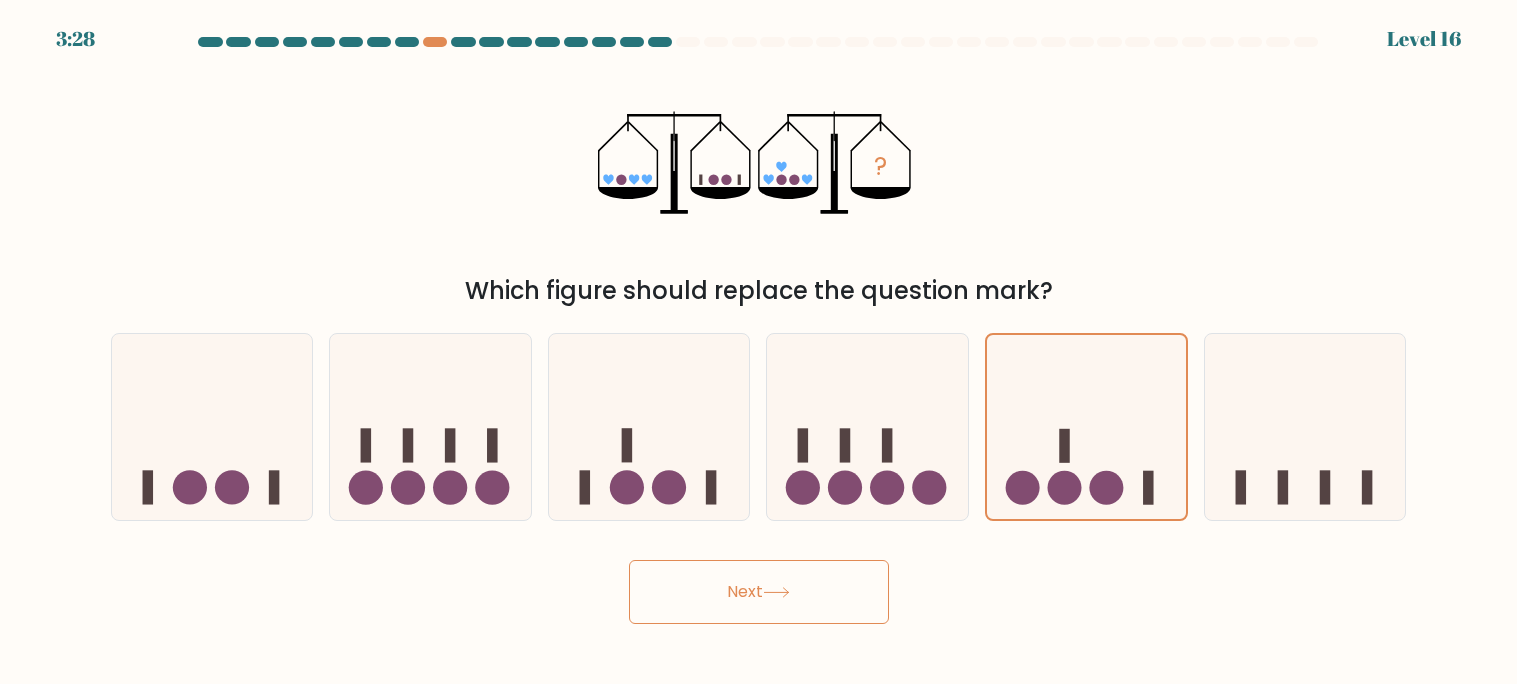 click on "Next" at bounding box center [759, 592] 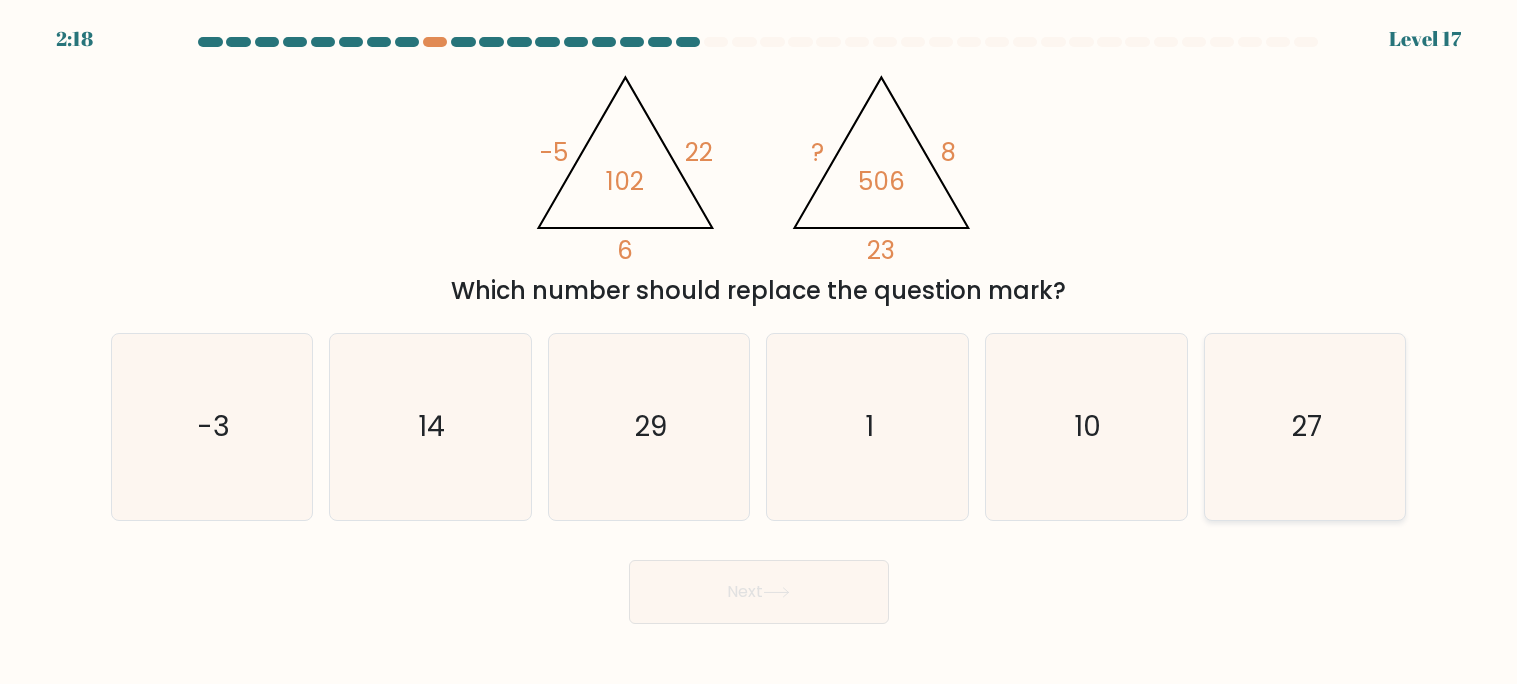 click on "27" 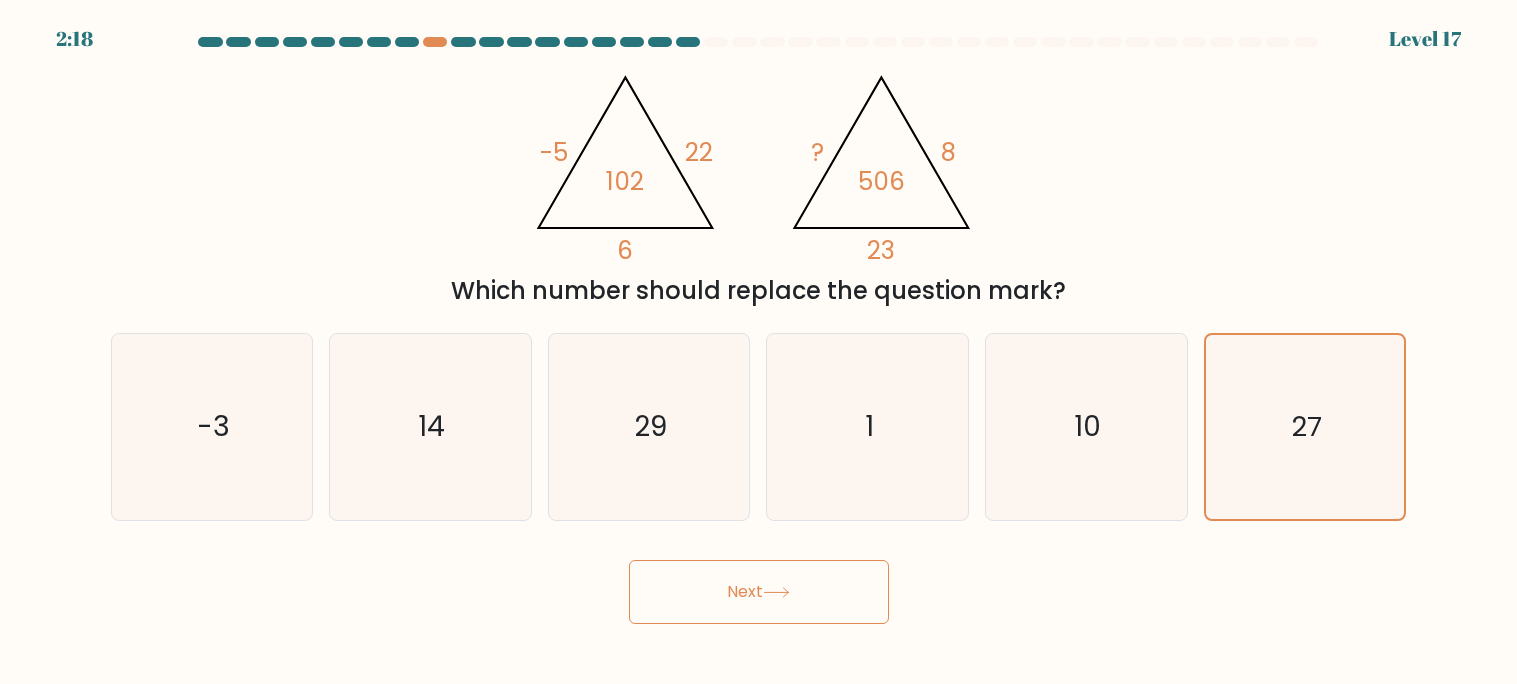click on "Next" at bounding box center (759, 592) 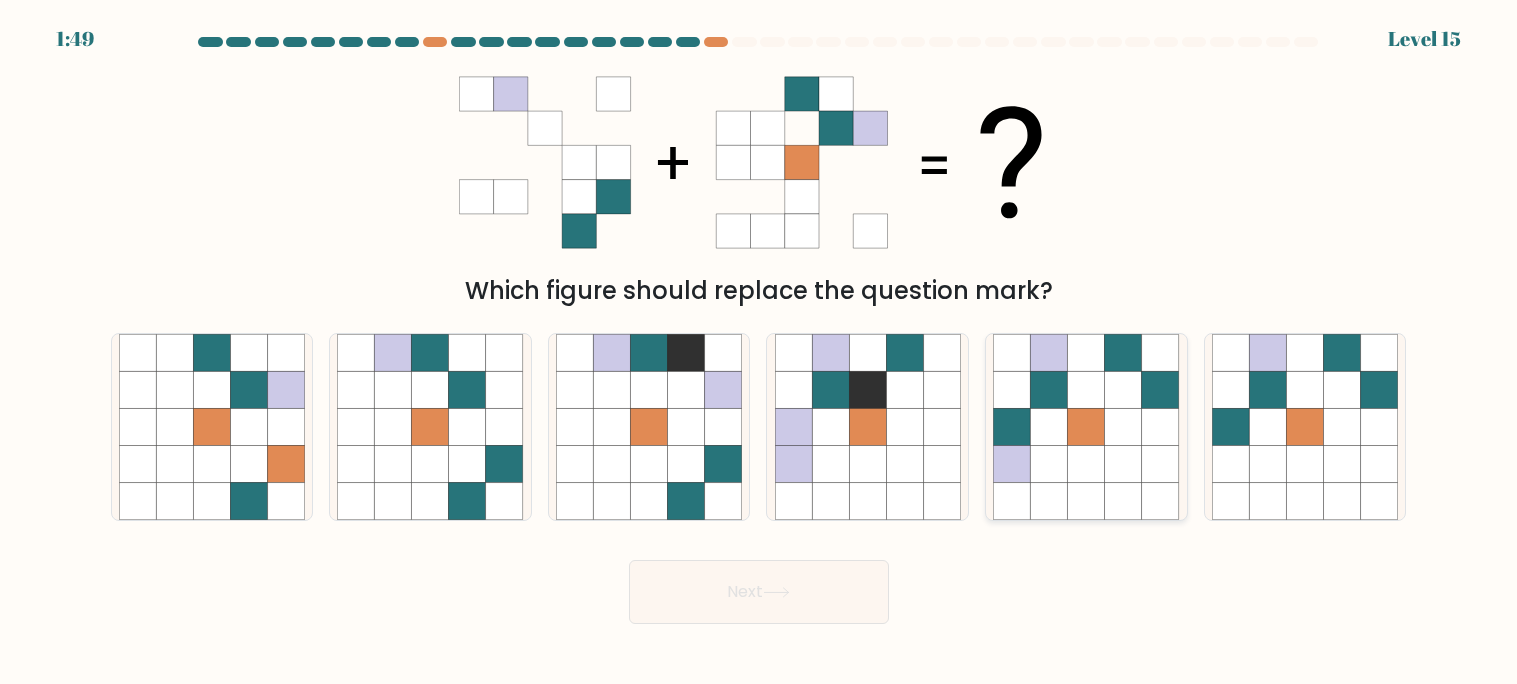 click 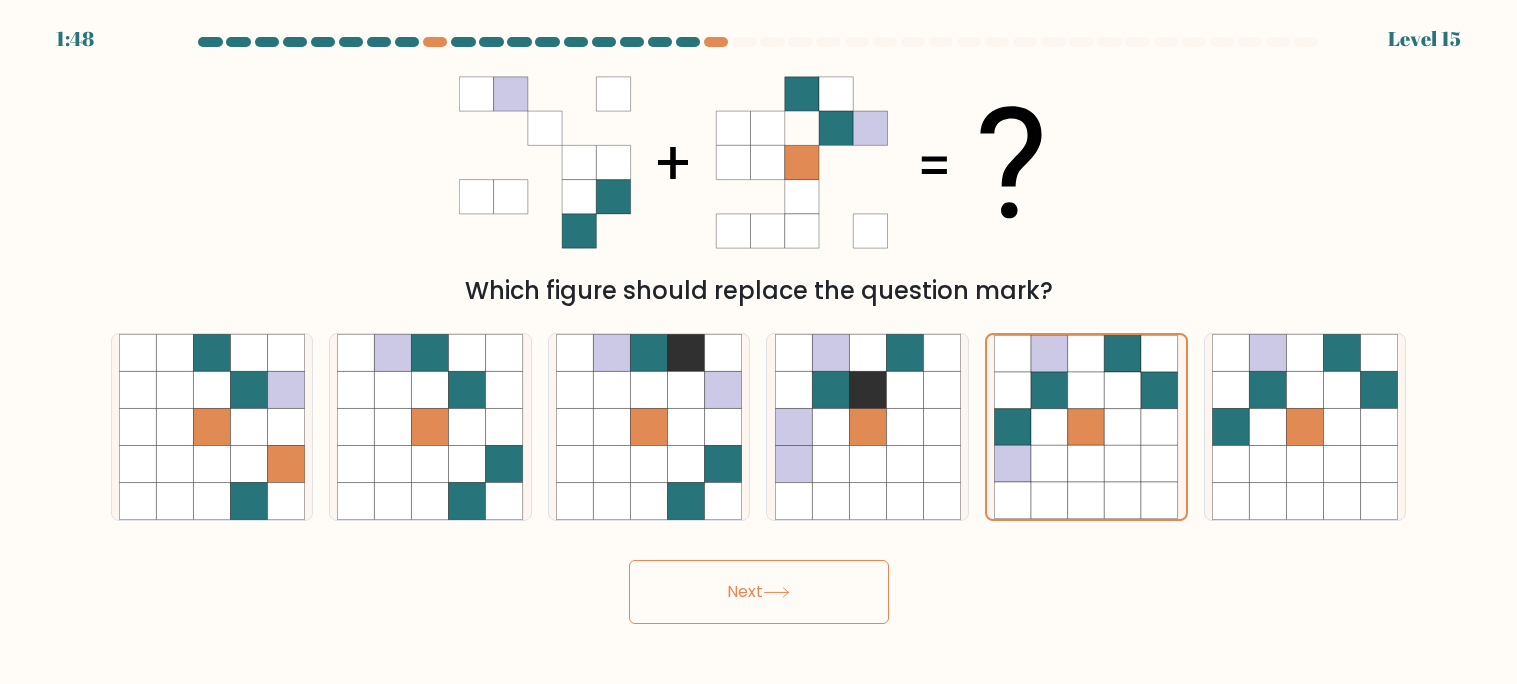 click on "Next" at bounding box center (759, 592) 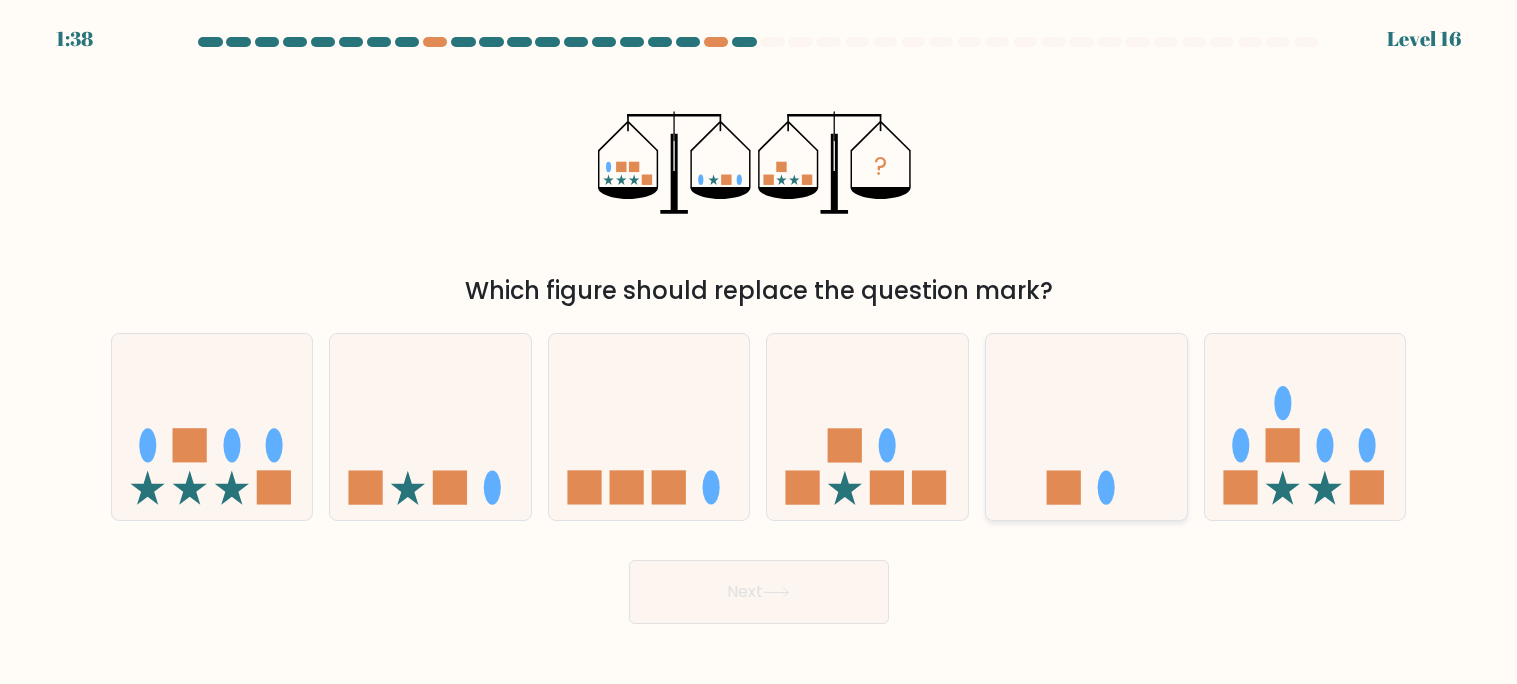 click 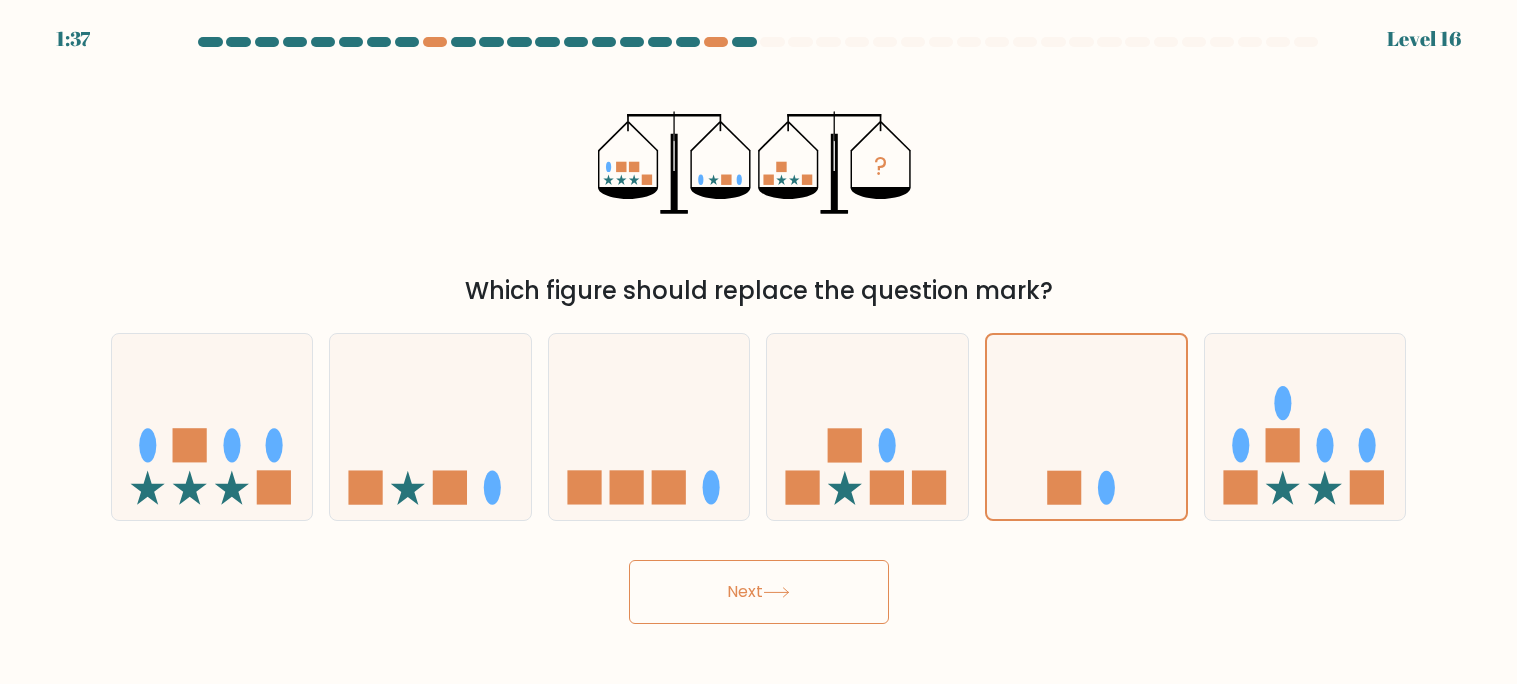 click on "Next" at bounding box center [759, 592] 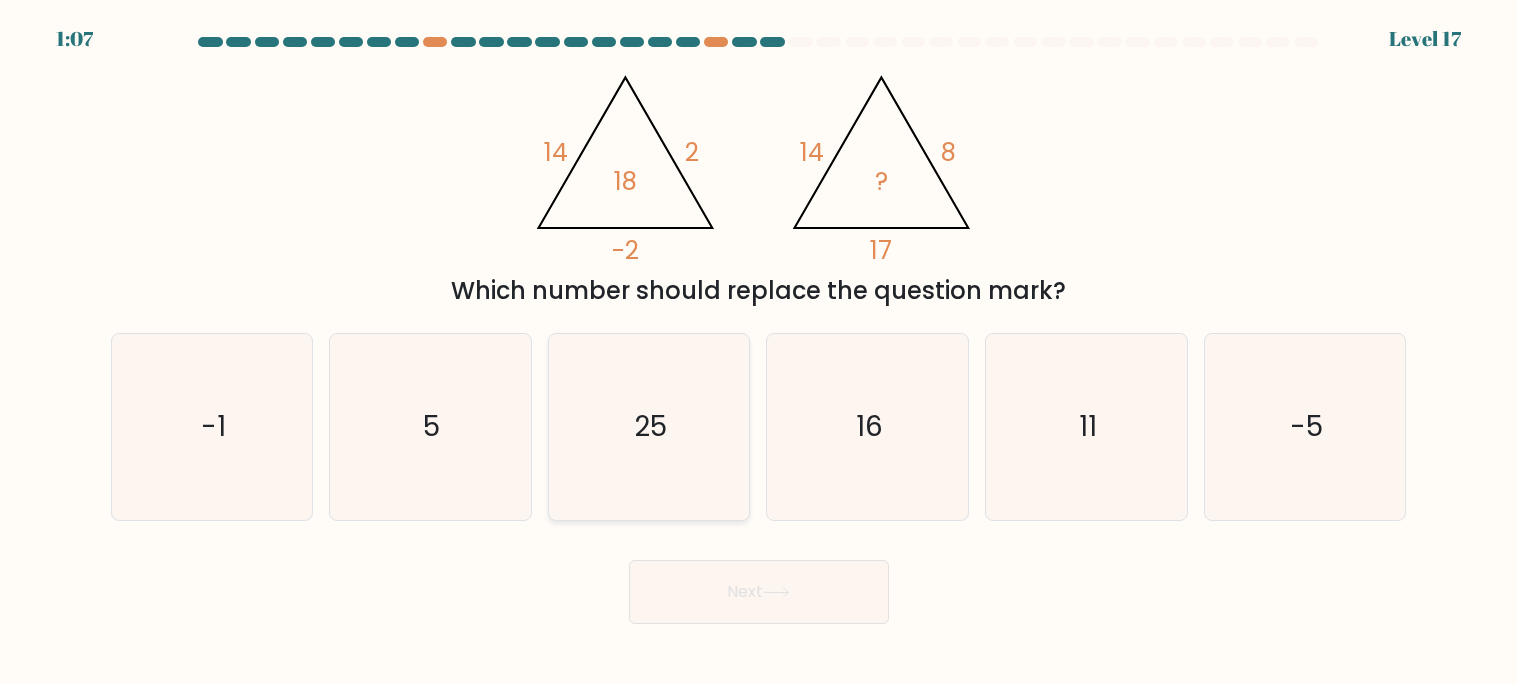 click on "25" 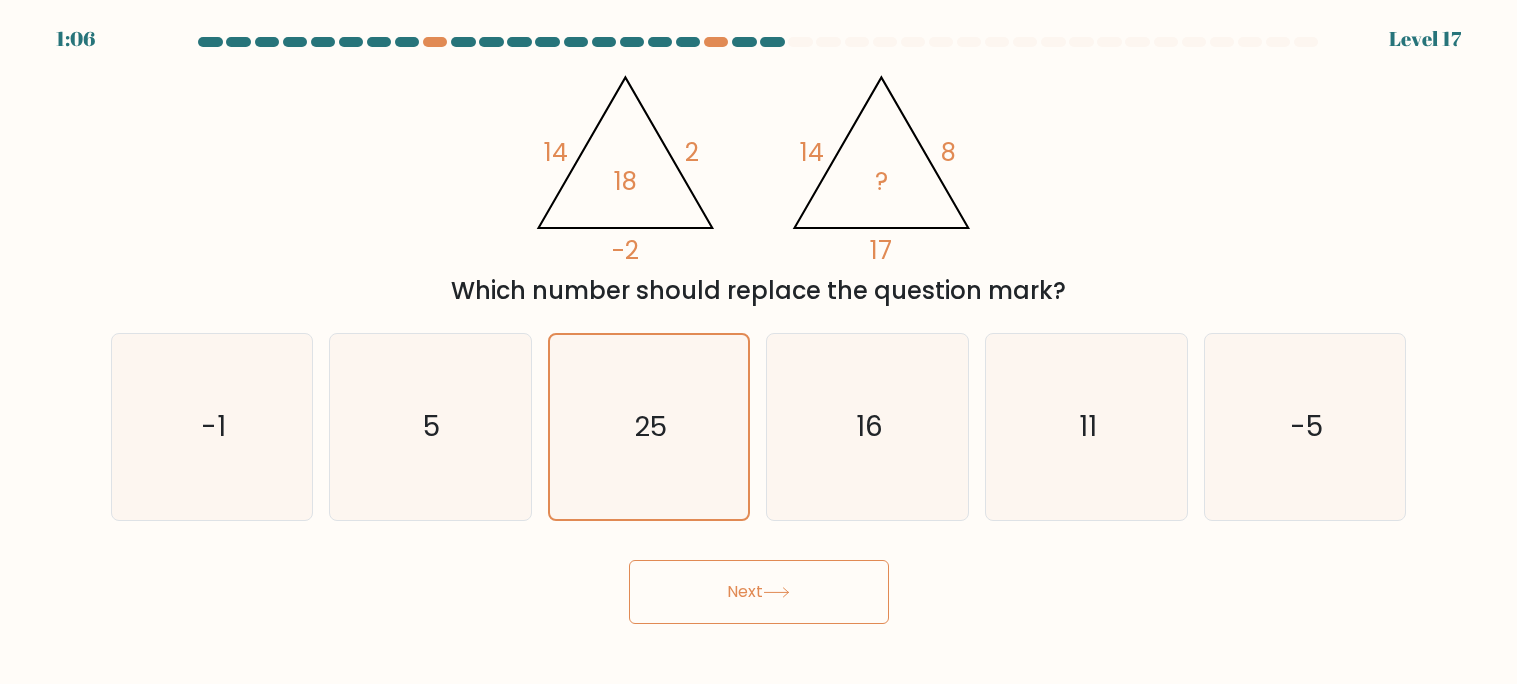 click on "Next" at bounding box center [759, 592] 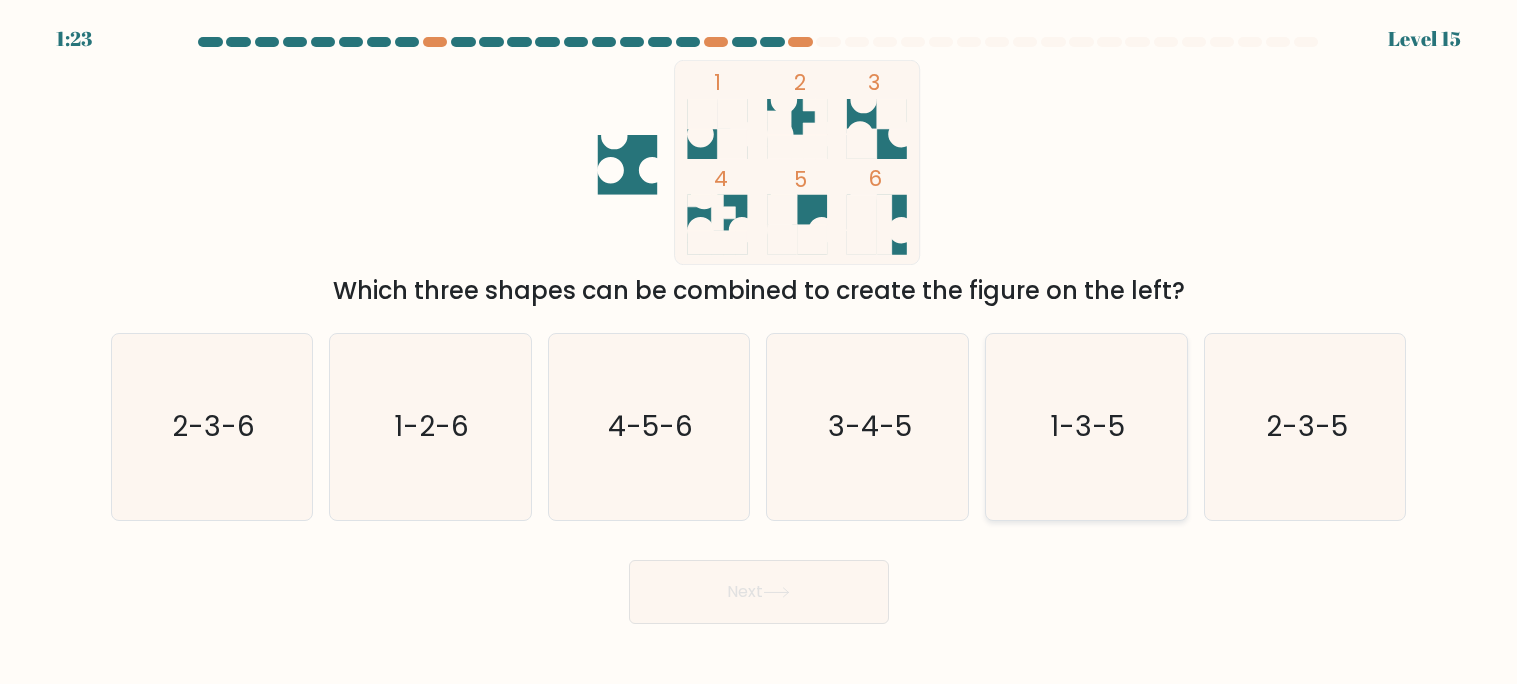 click on "1-3-5" 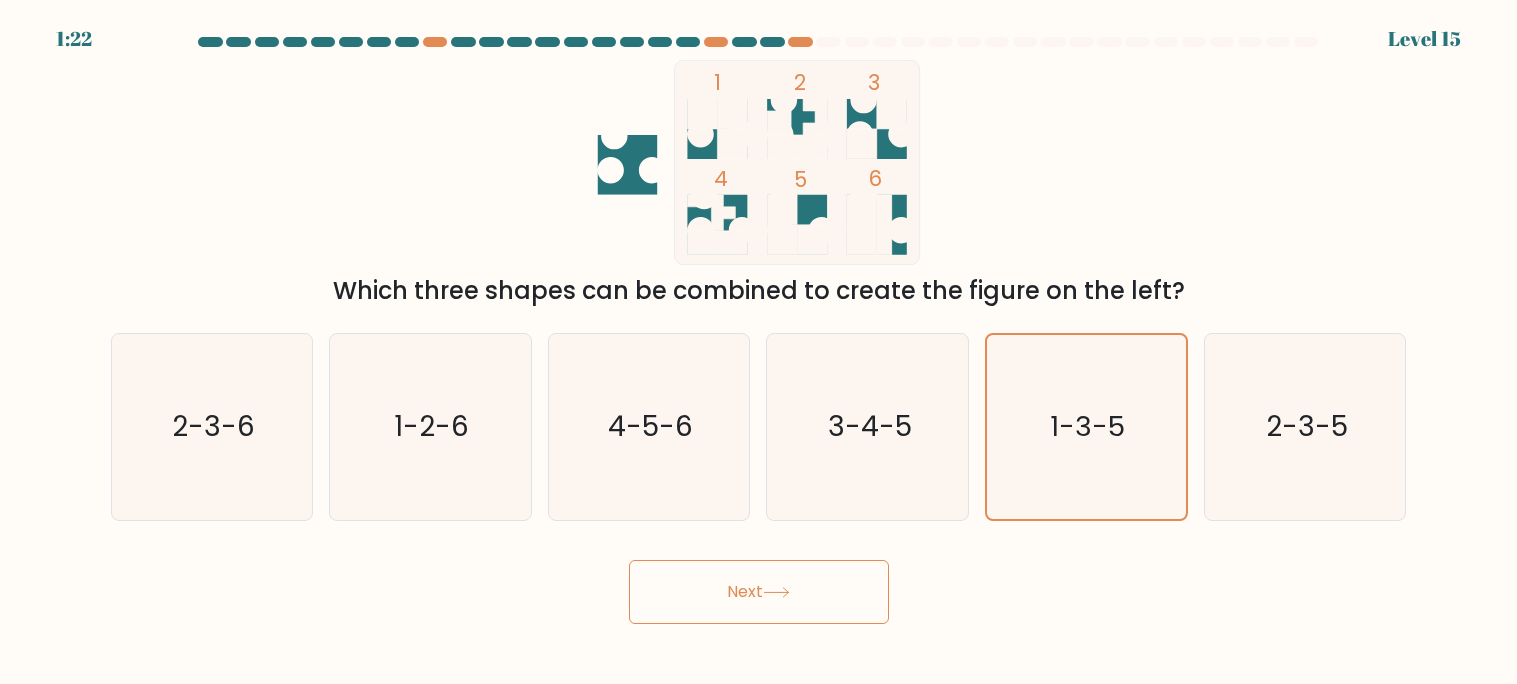 click on "Next" at bounding box center (759, 592) 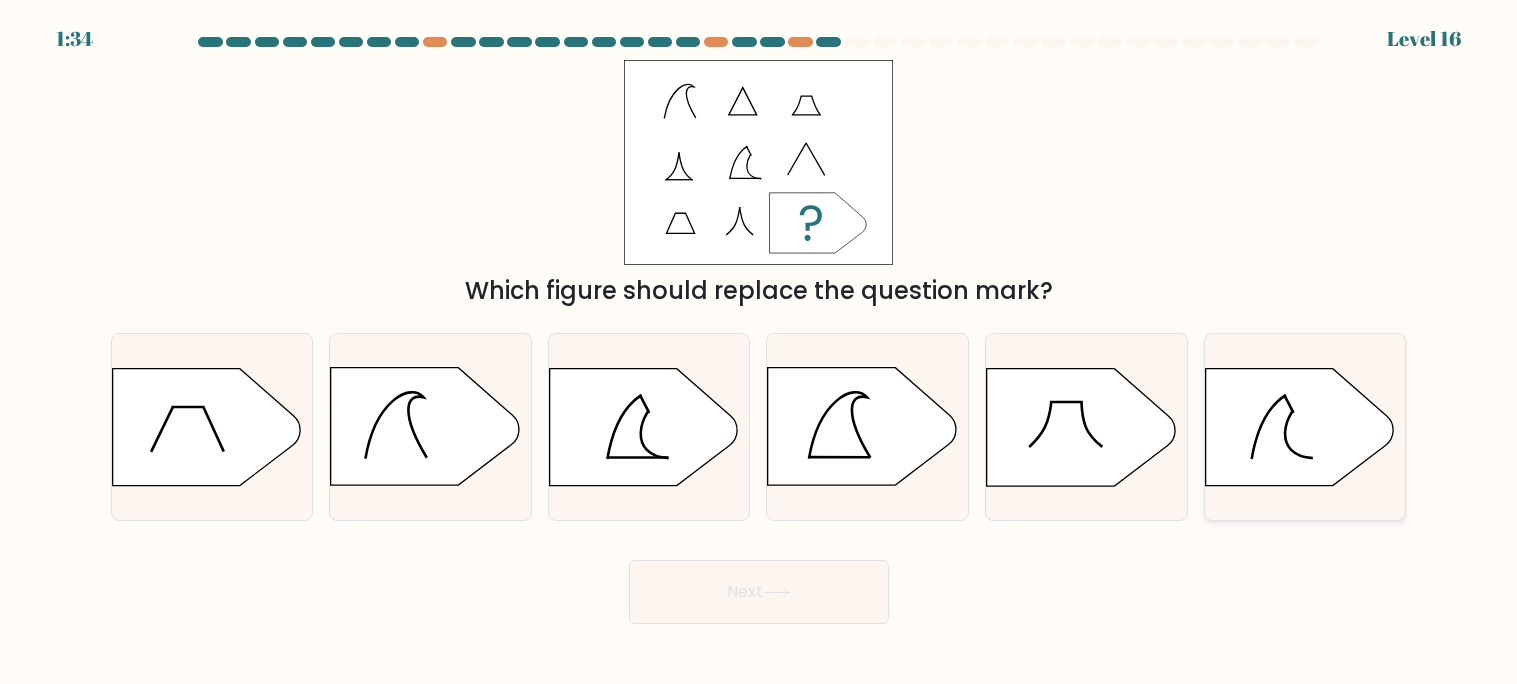 click 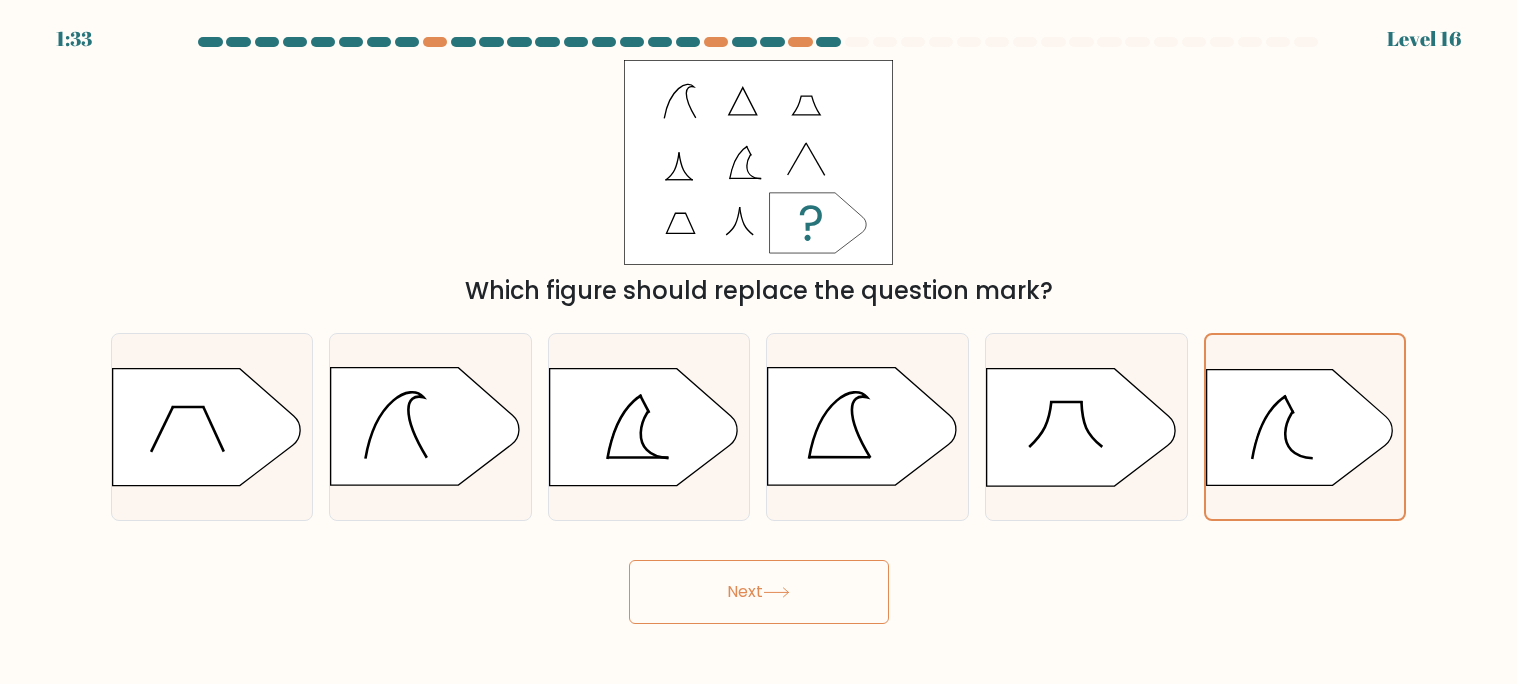 click on "Next" at bounding box center [759, 592] 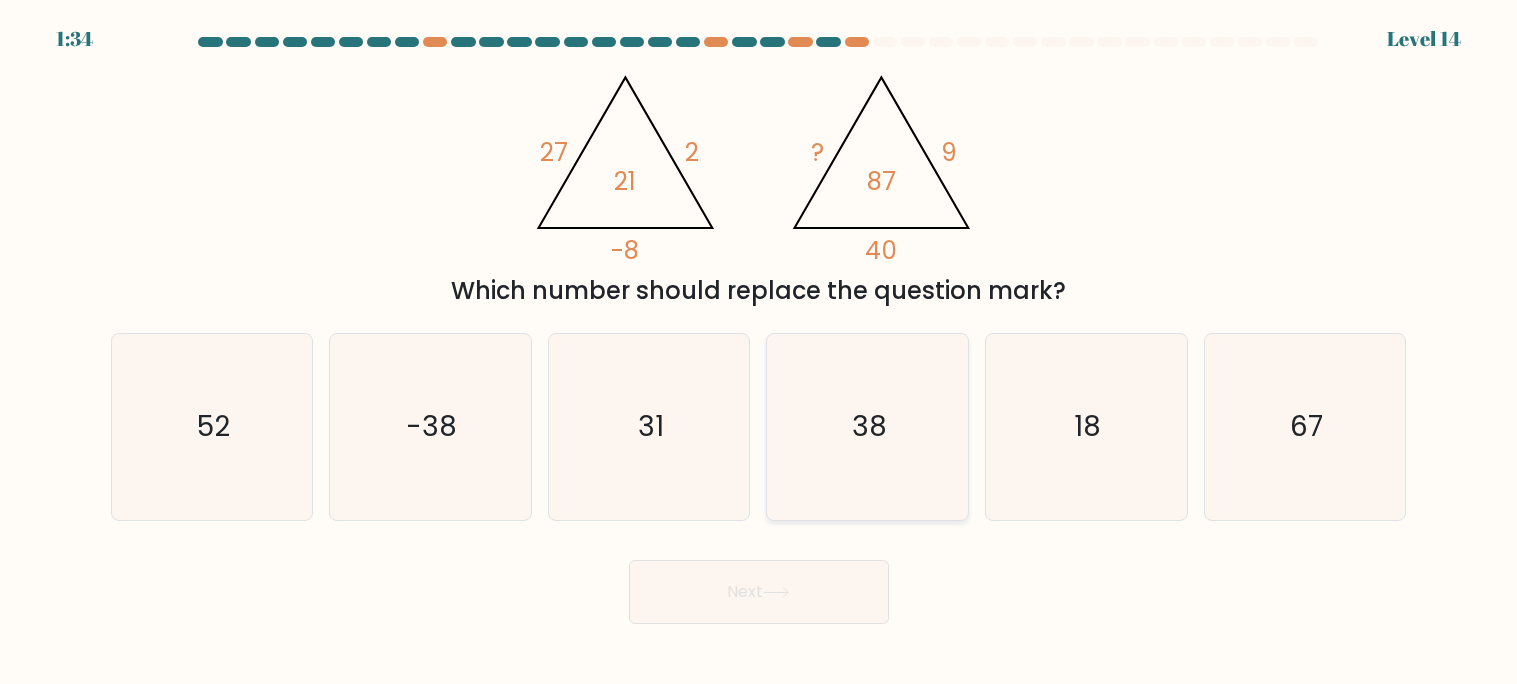 click on "38" 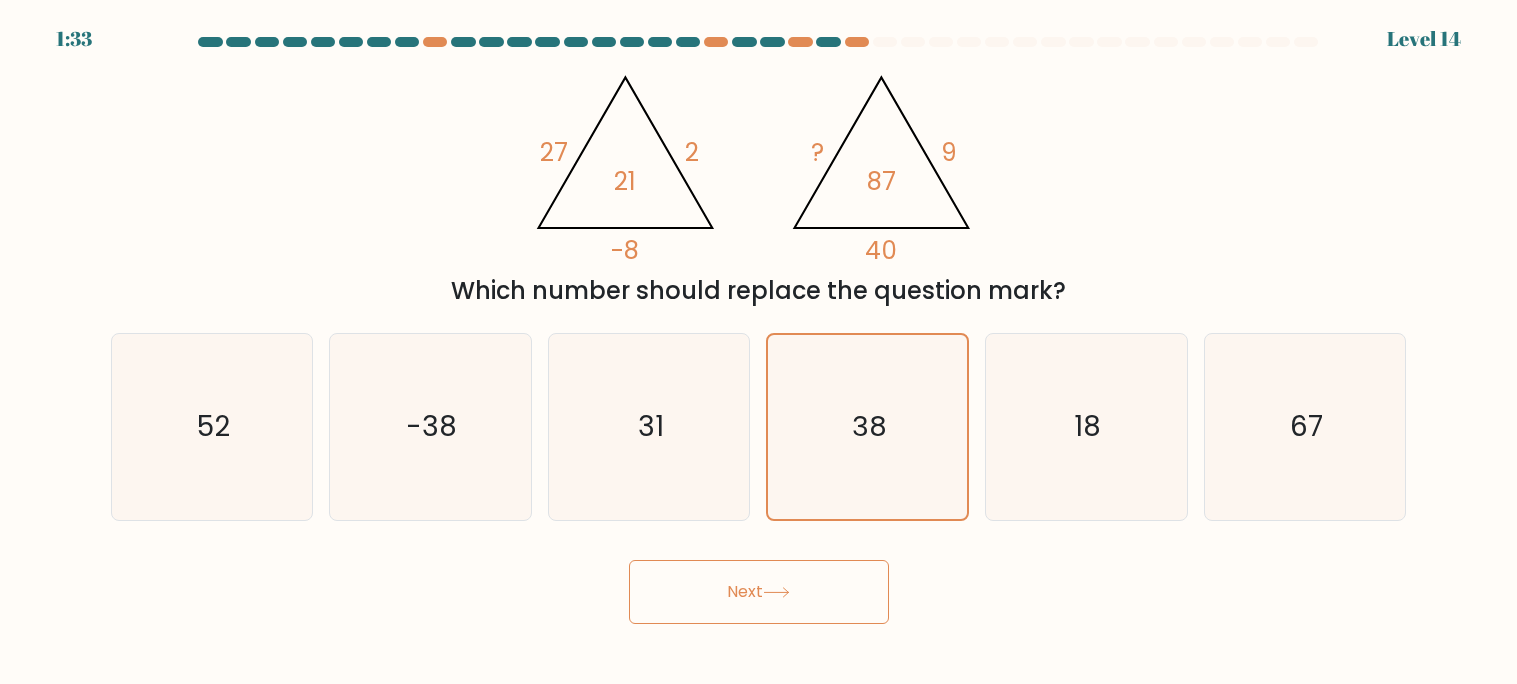 click on "Next" at bounding box center [759, 592] 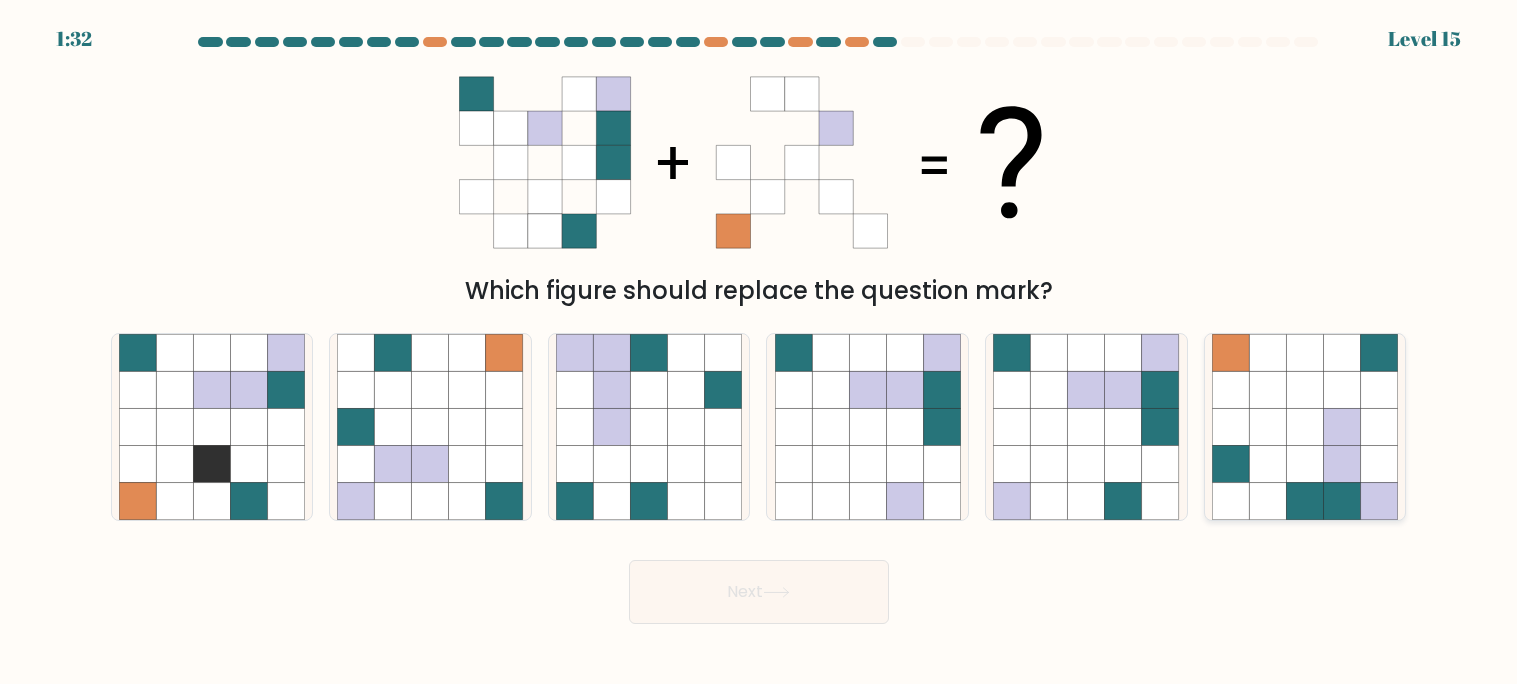 click 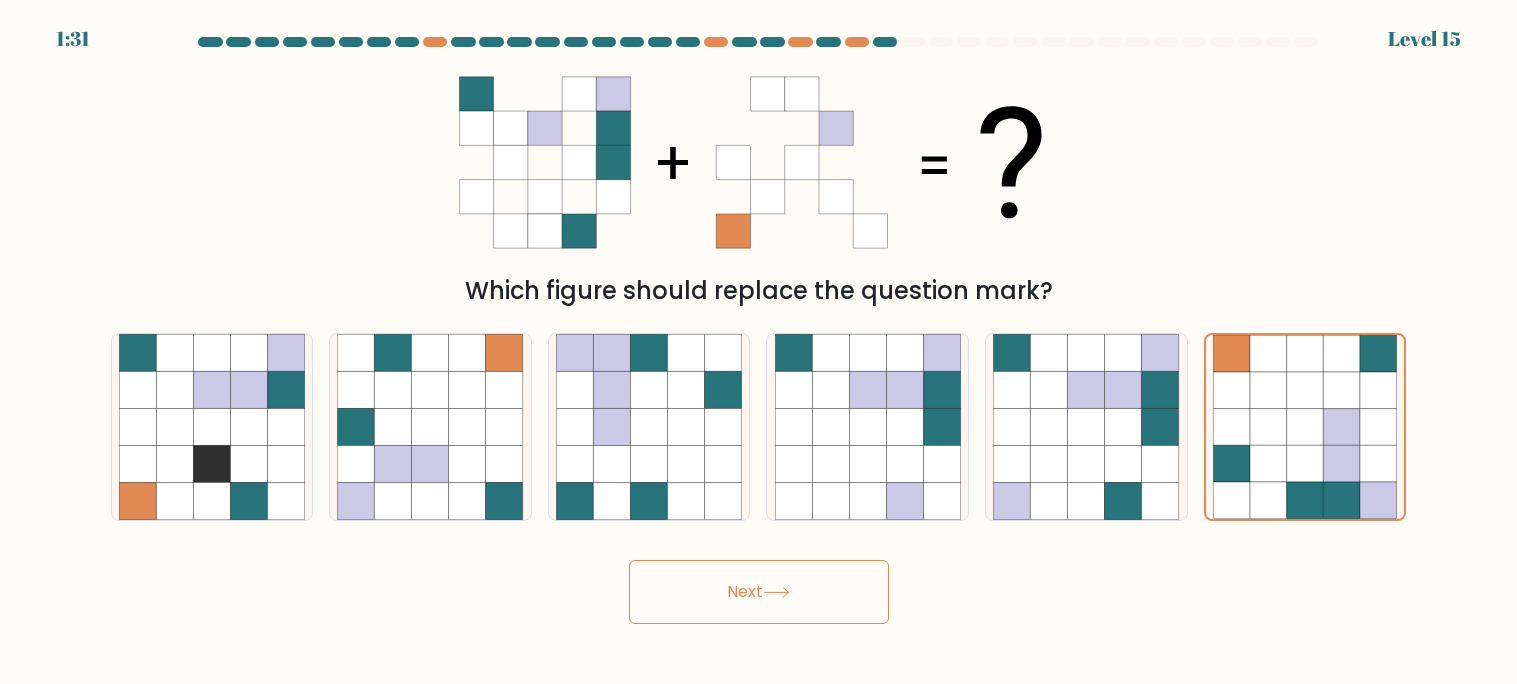 click on "Next" at bounding box center (759, 592) 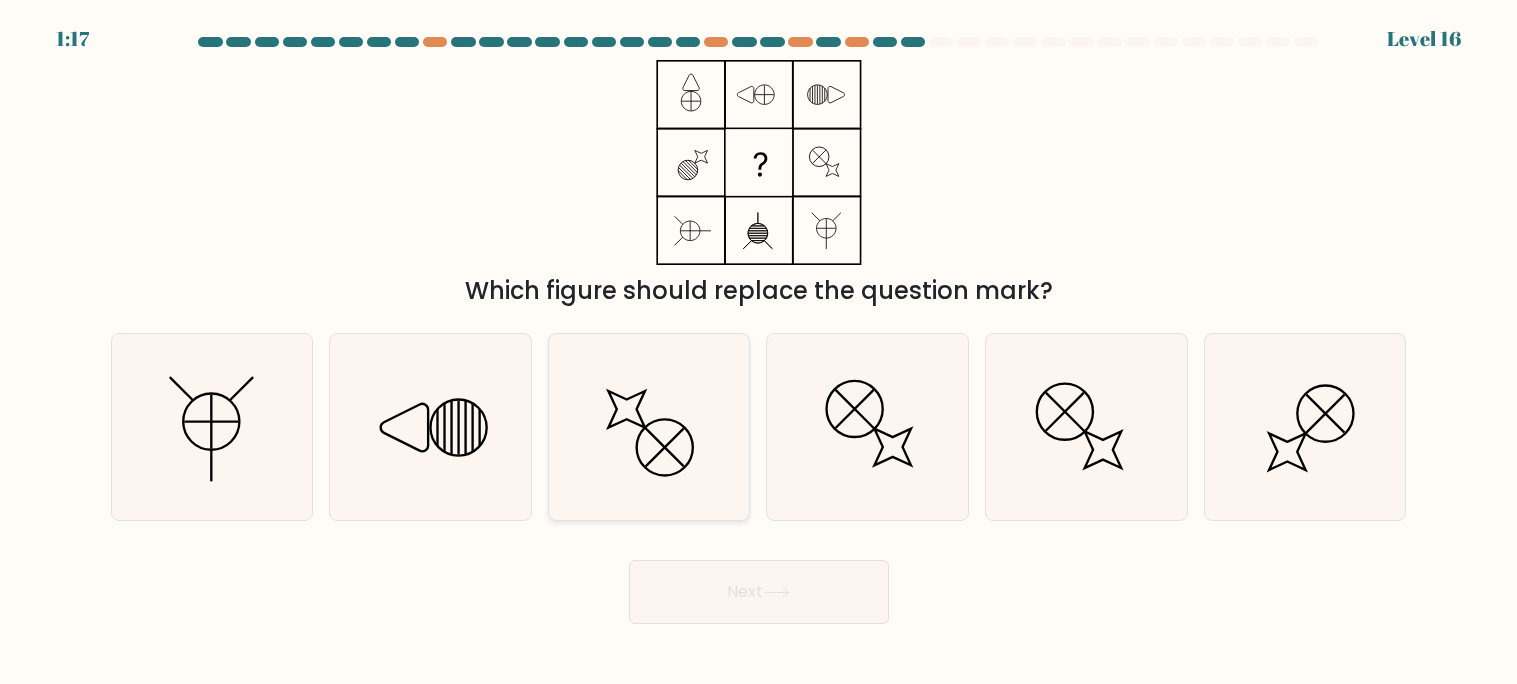 click 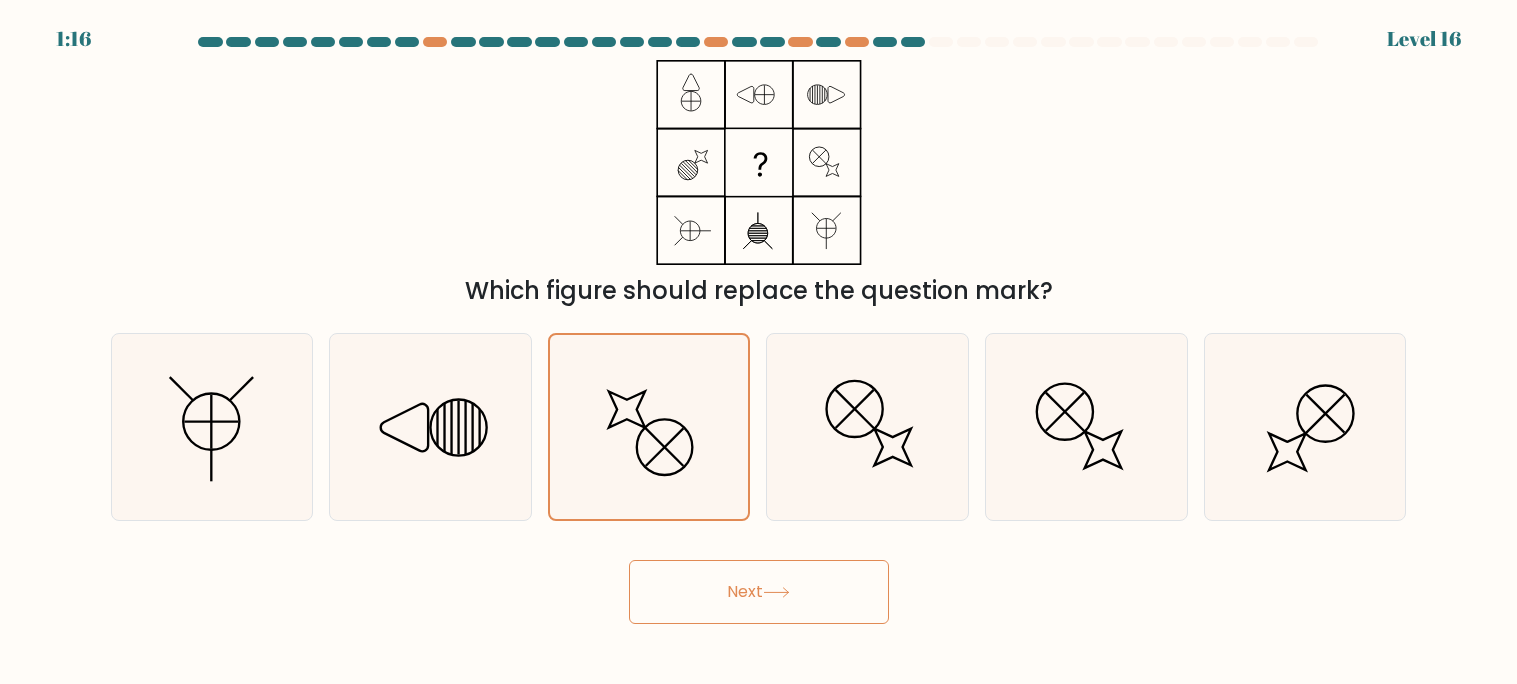 click on "Next" at bounding box center (759, 592) 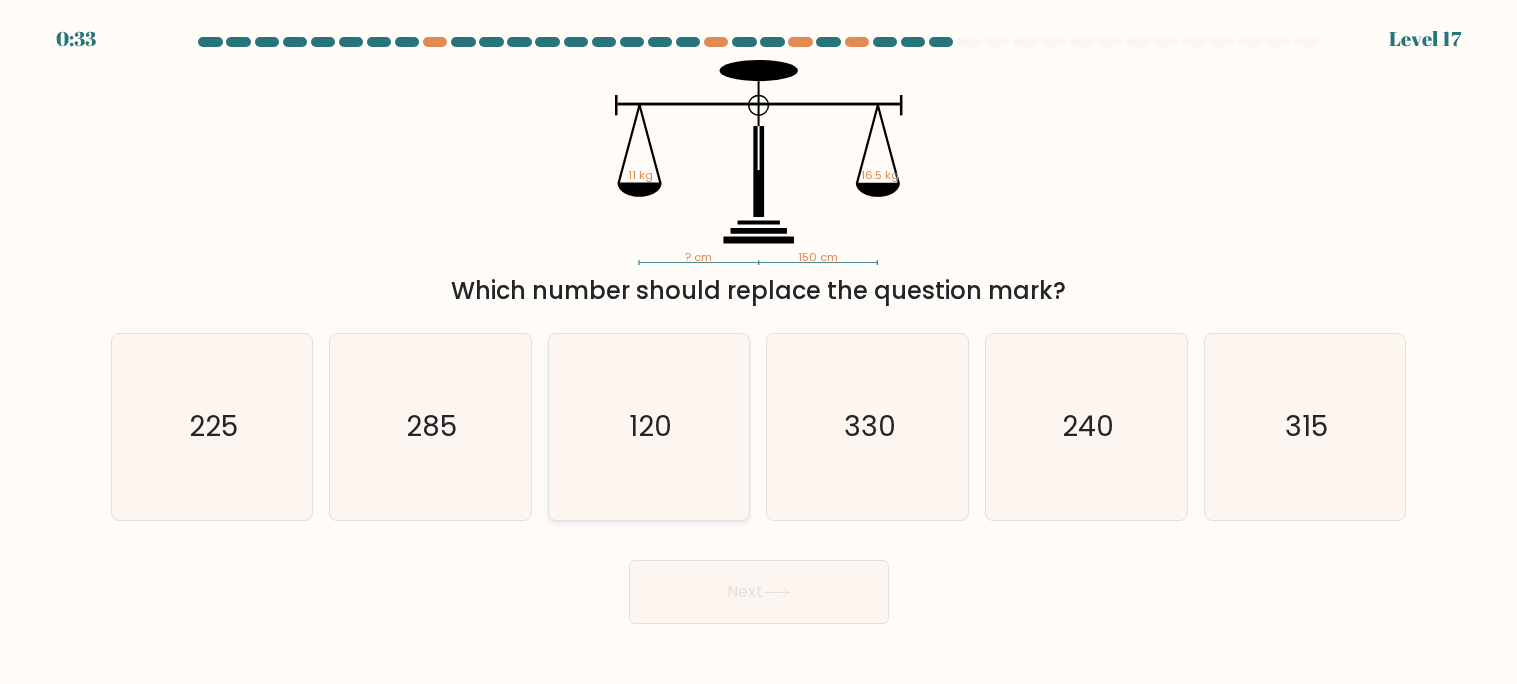 click on "120" 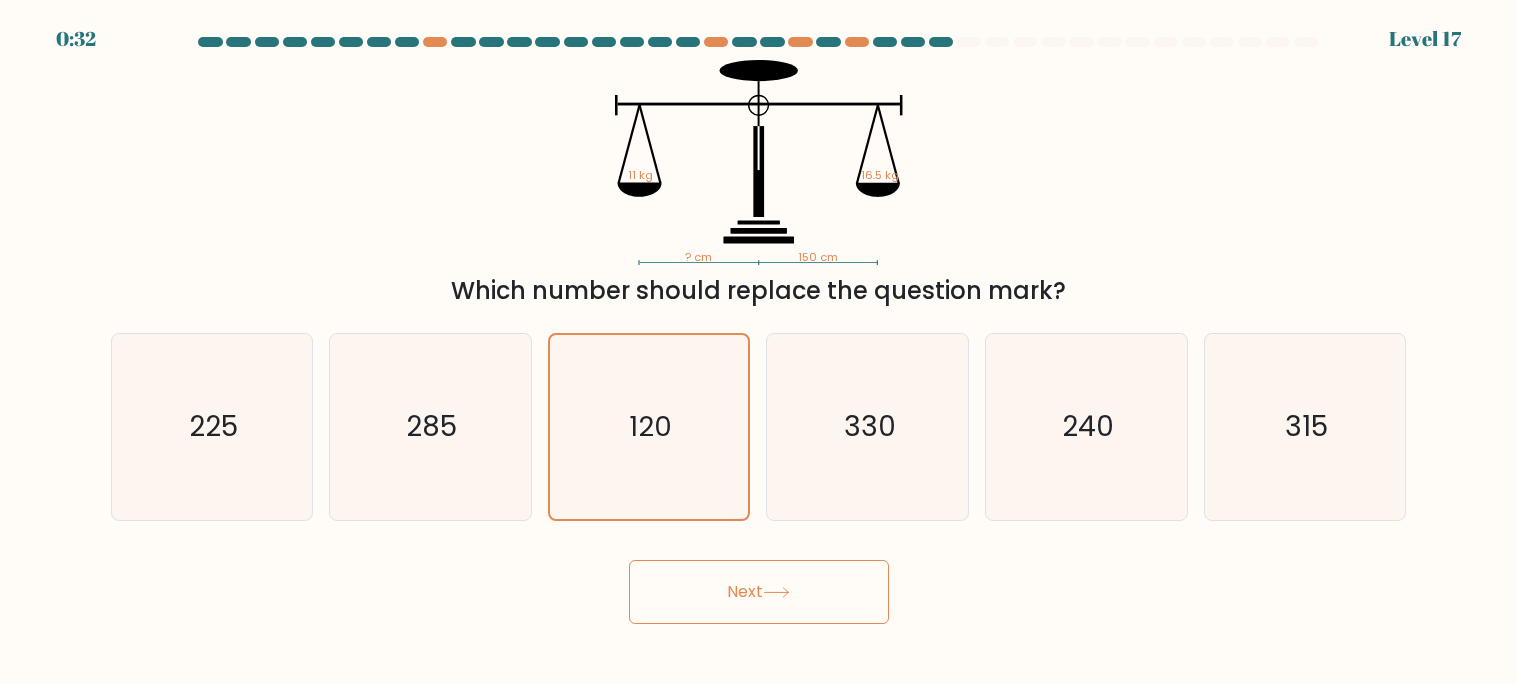 click on "Next" at bounding box center (759, 592) 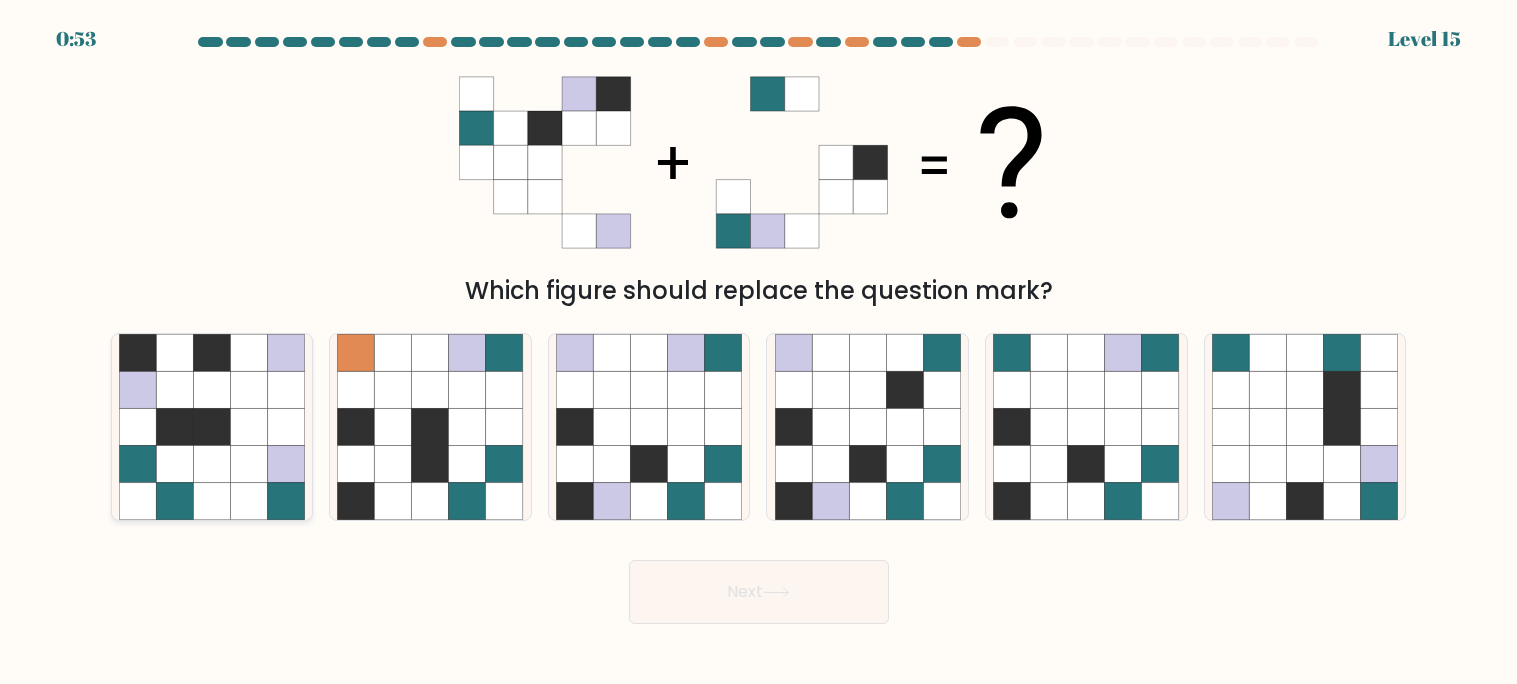 click 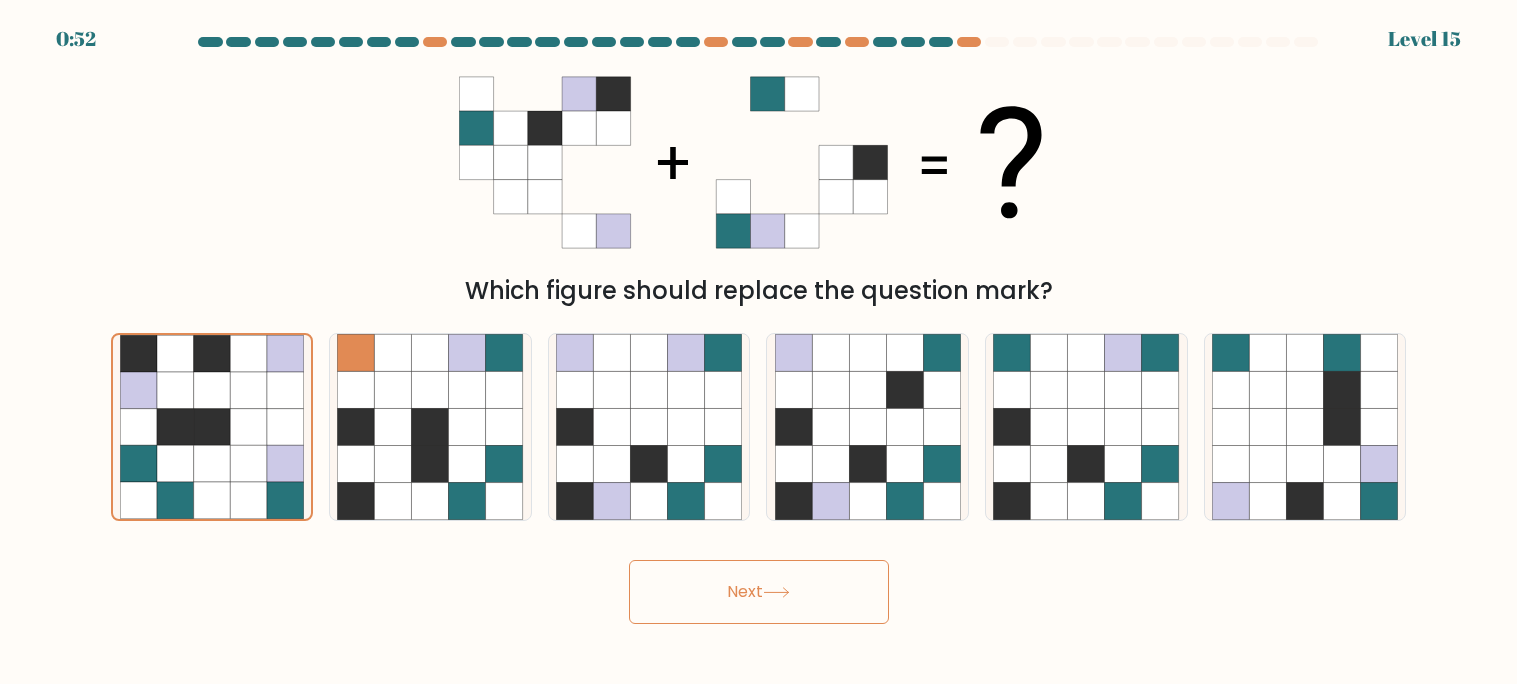 click on "Next" at bounding box center [759, 592] 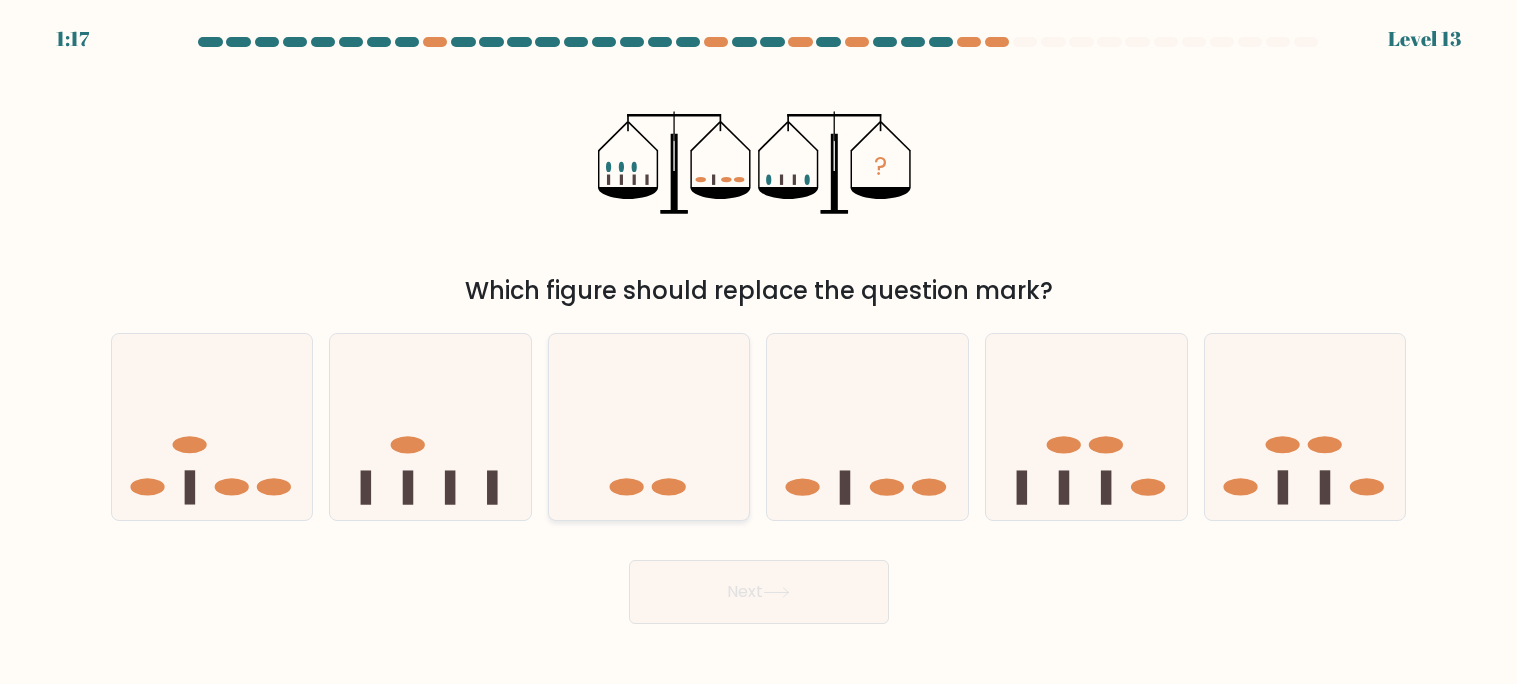 click 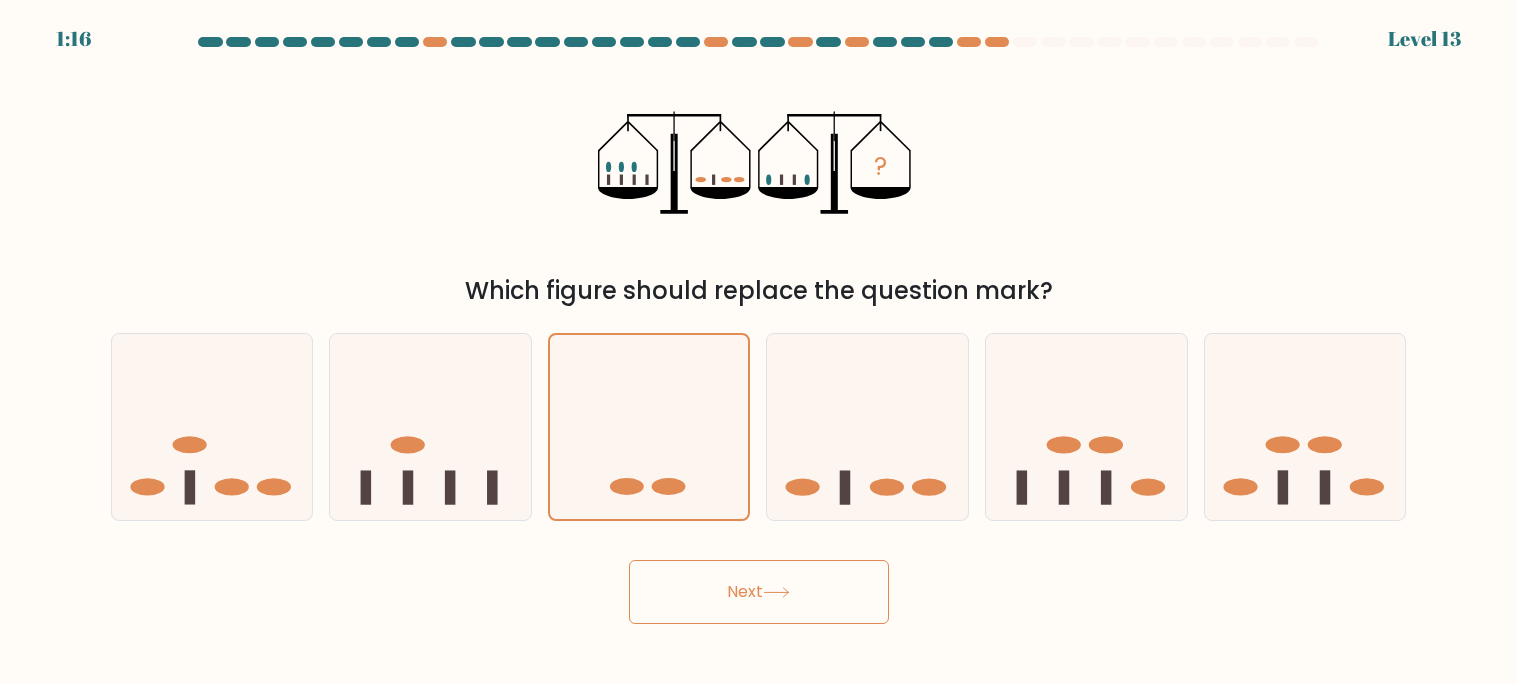 click on "Next" at bounding box center (759, 592) 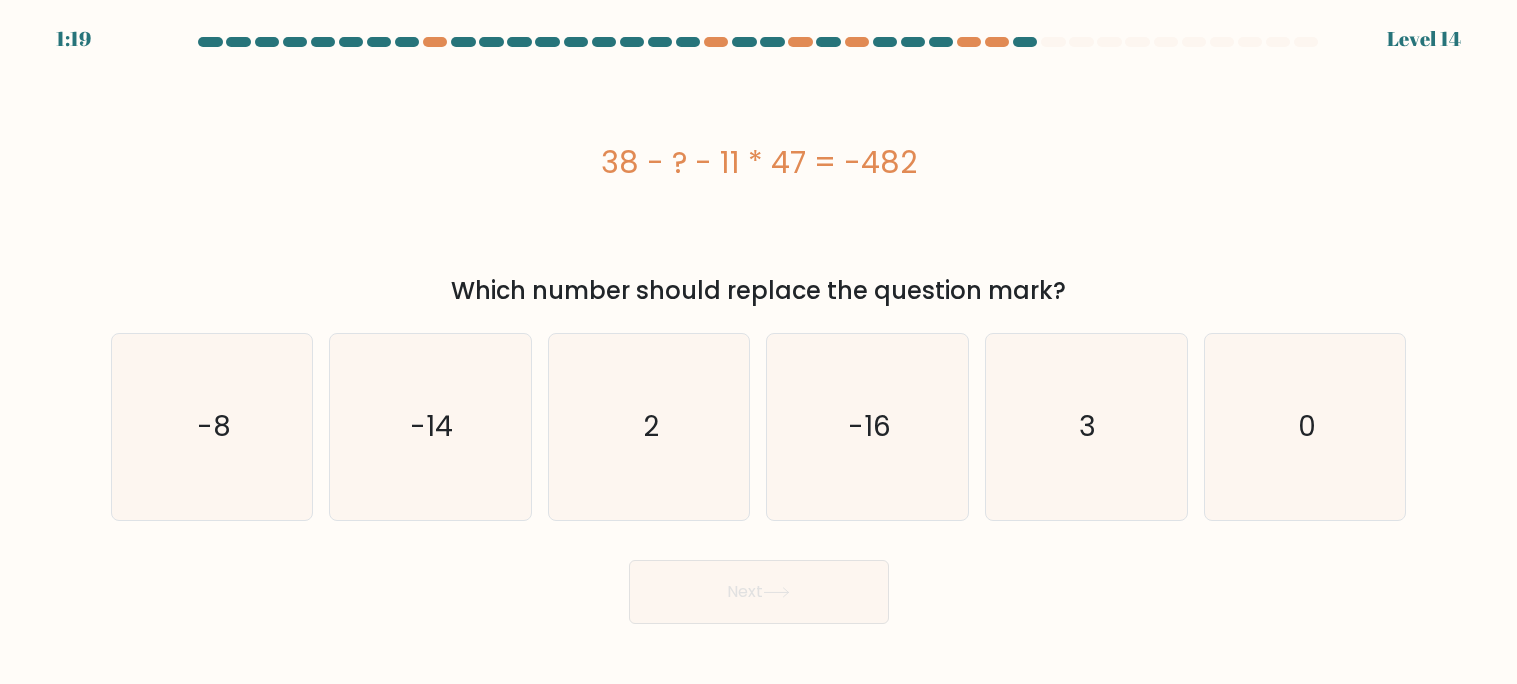 type 